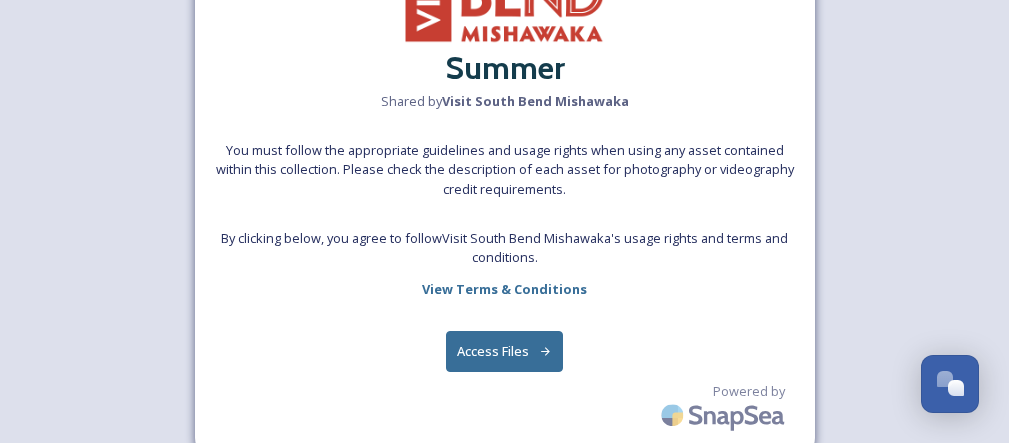 scroll, scrollTop: 141, scrollLeft: 0, axis: vertical 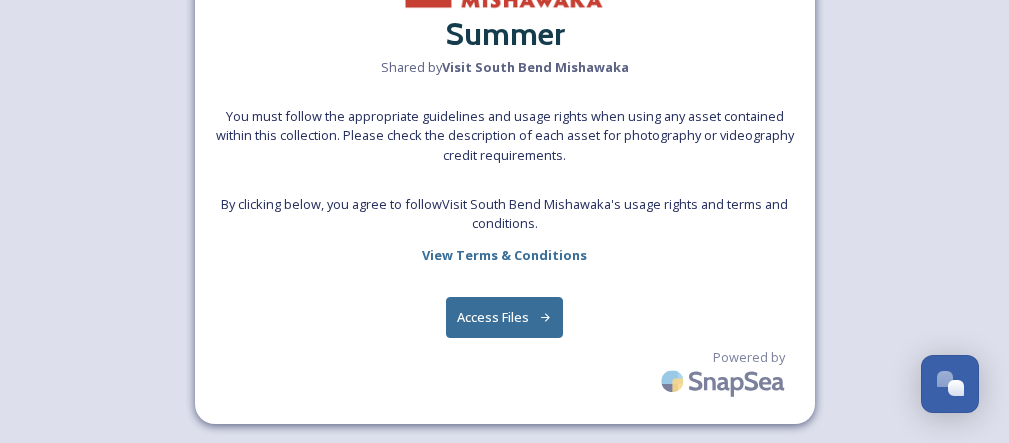 click on "Access Files" at bounding box center (504, 317) 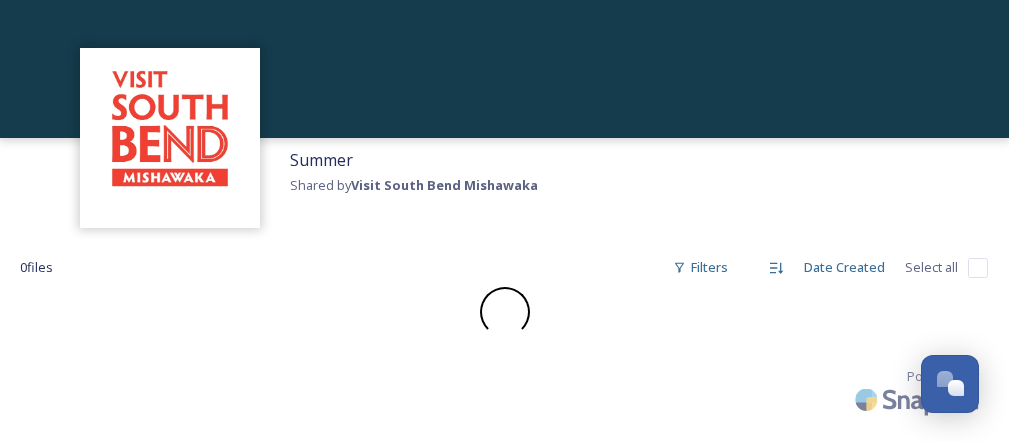 scroll, scrollTop: 141, scrollLeft: 0, axis: vertical 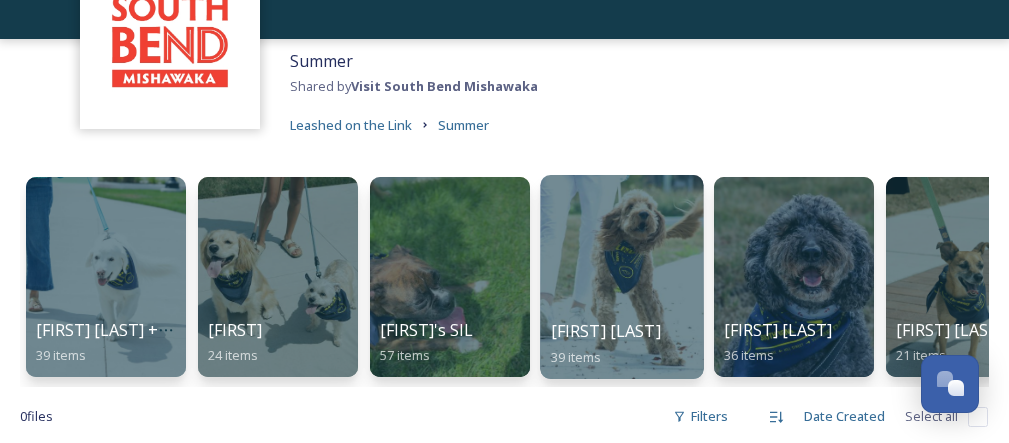 click at bounding box center [621, 277] 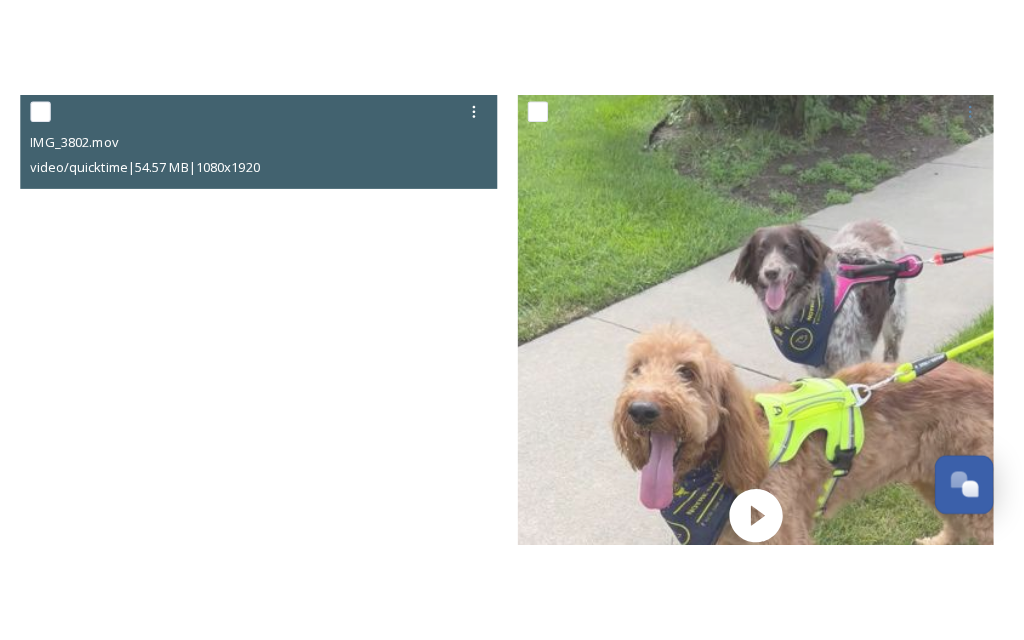 scroll, scrollTop: 425, scrollLeft: 0, axis: vertical 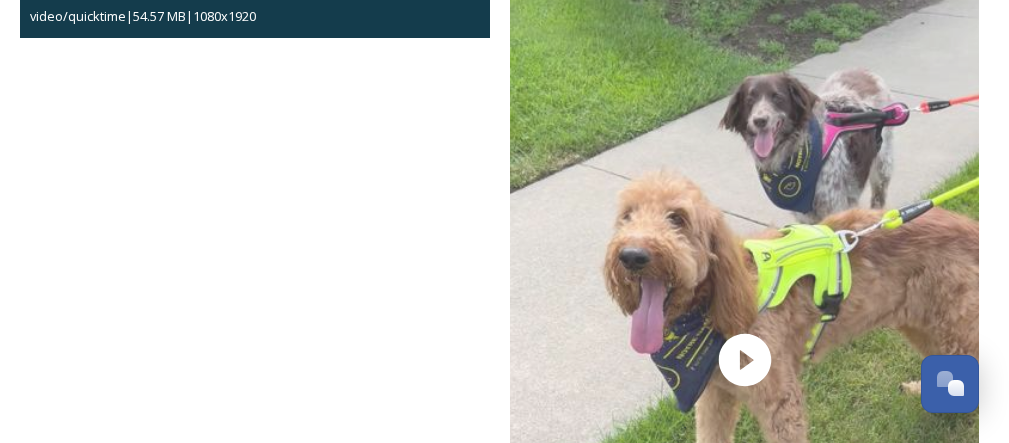 click at bounding box center [255, 360] 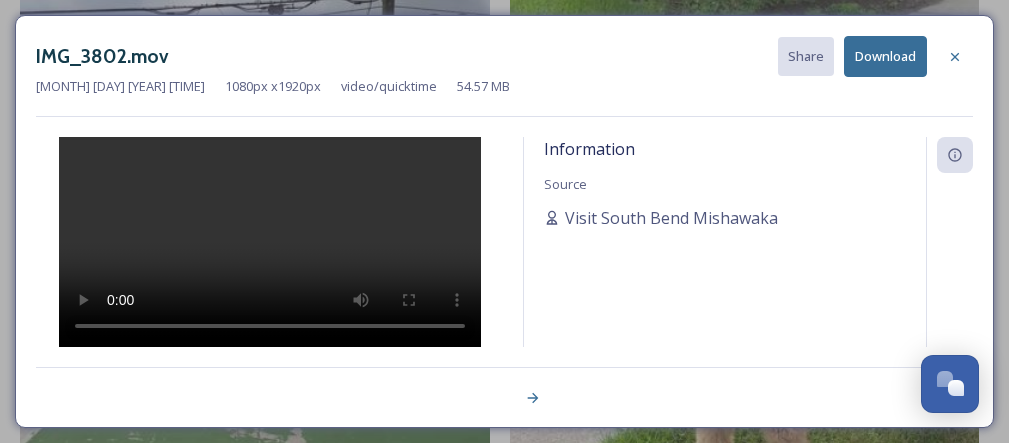 click at bounding box center [270, 242] 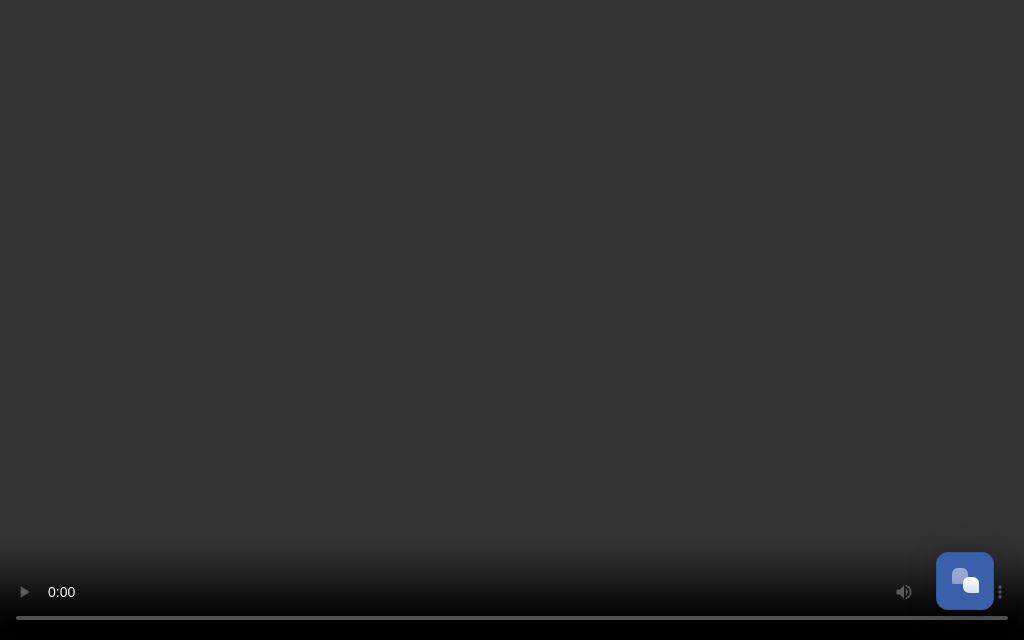 click at bounding box center [512, 320] 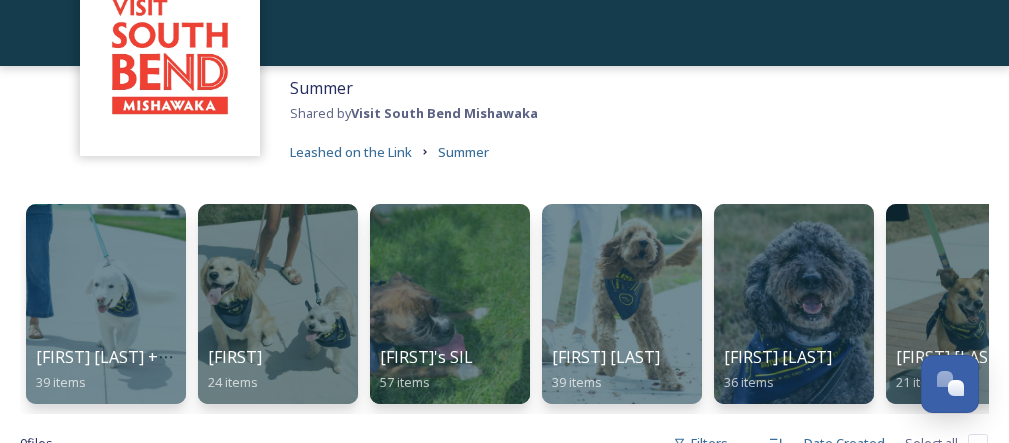 scroll, scrollTop: 118, scrollLeft: 0, axis: vertical 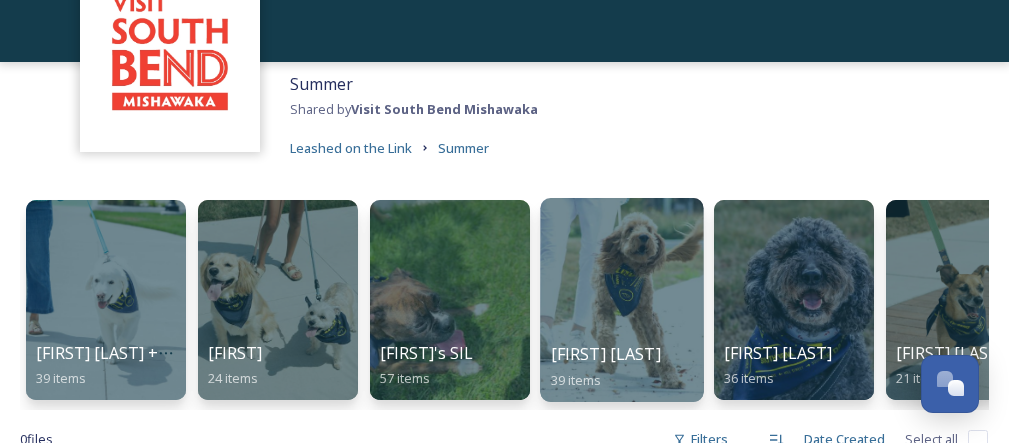 click at bounding box center [621, 300] 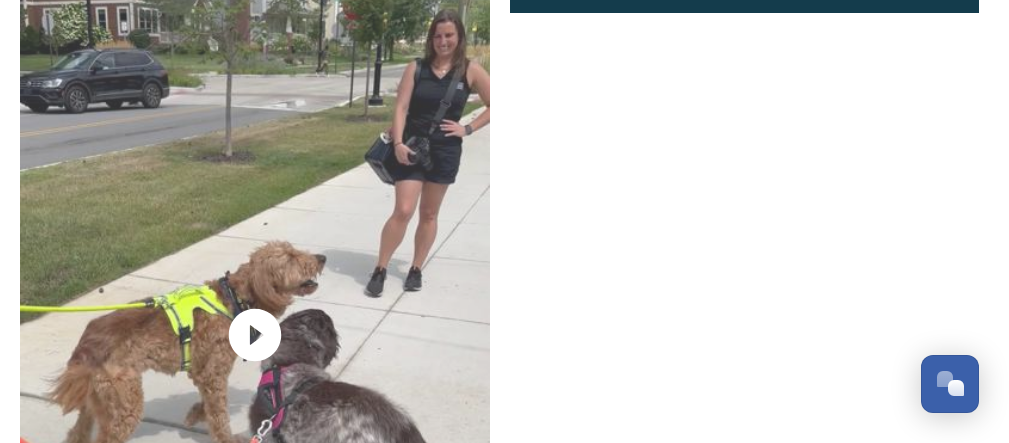 scroll, scrollTop: 463, scrollLeft: 0, axis: vertical 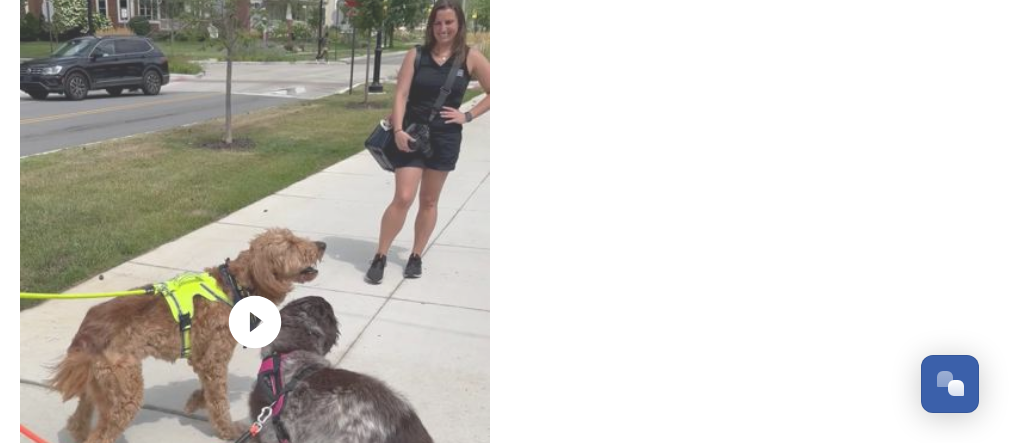 click at bounding box center (745, 322) 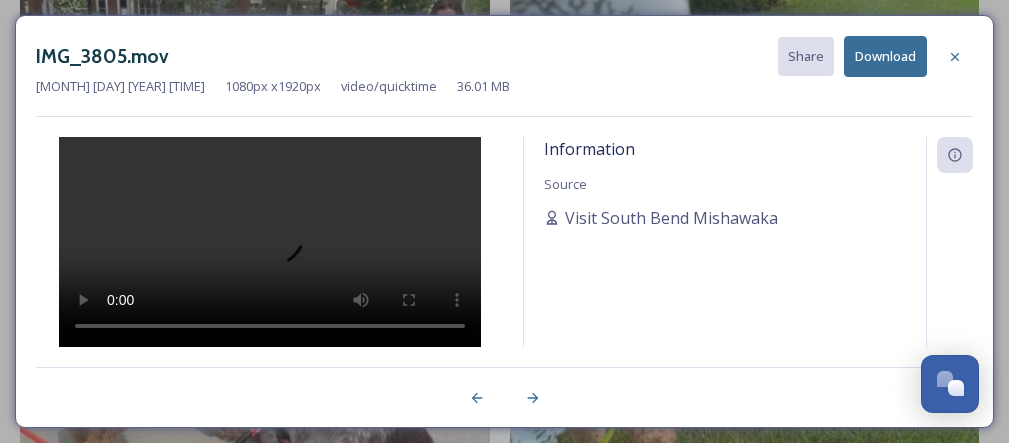 click at bounding box center (270, 242) 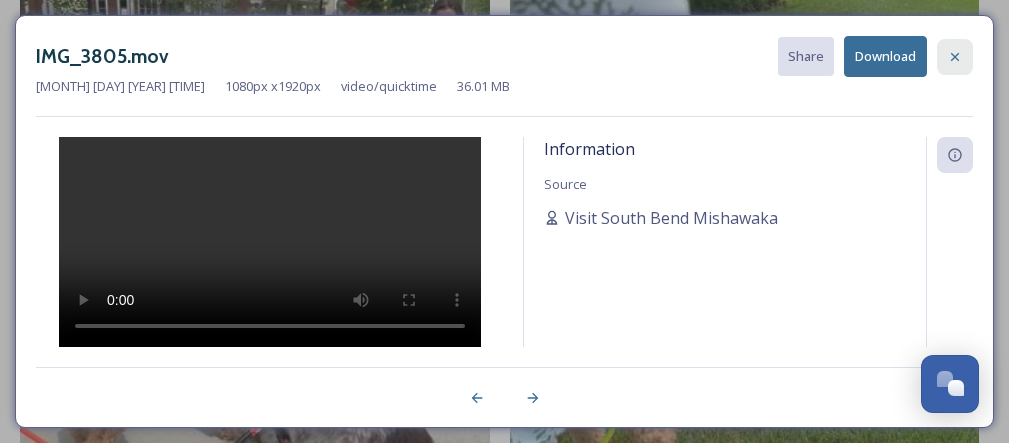 click 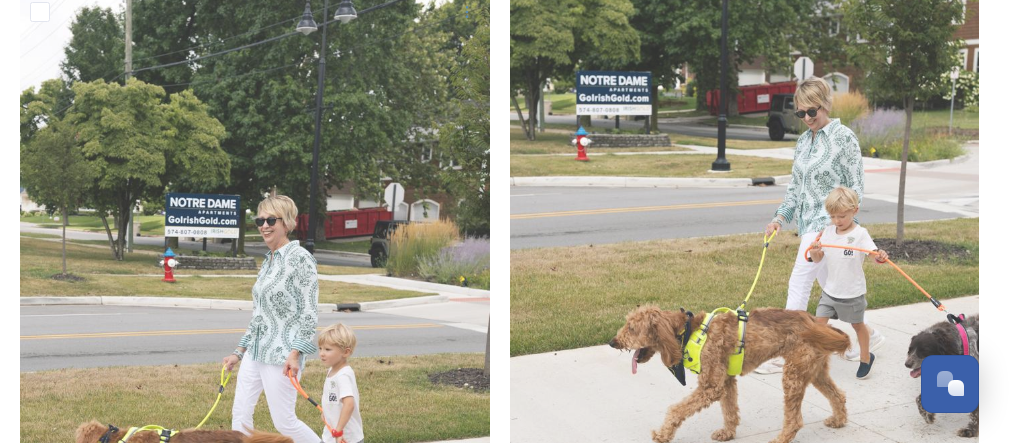 scroll, scrollTop: 2948, scrollLeft: 0, axis: vertical 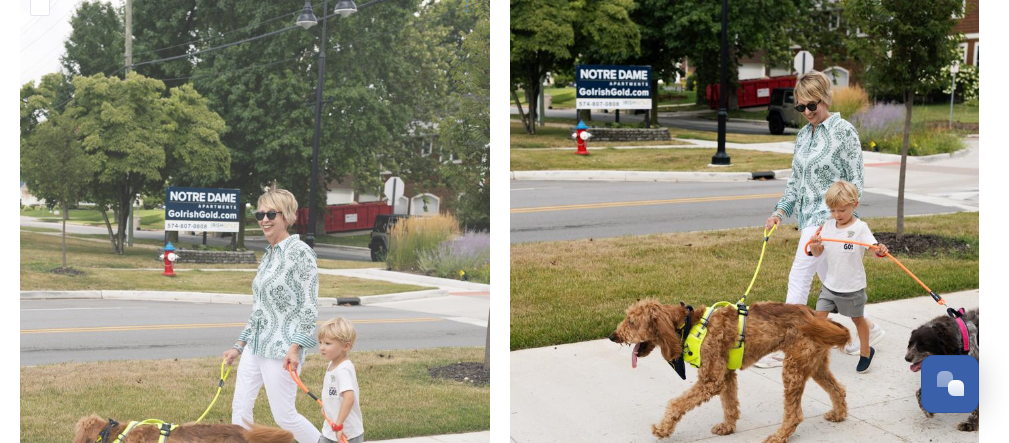 click at bounding box center (745, 208) 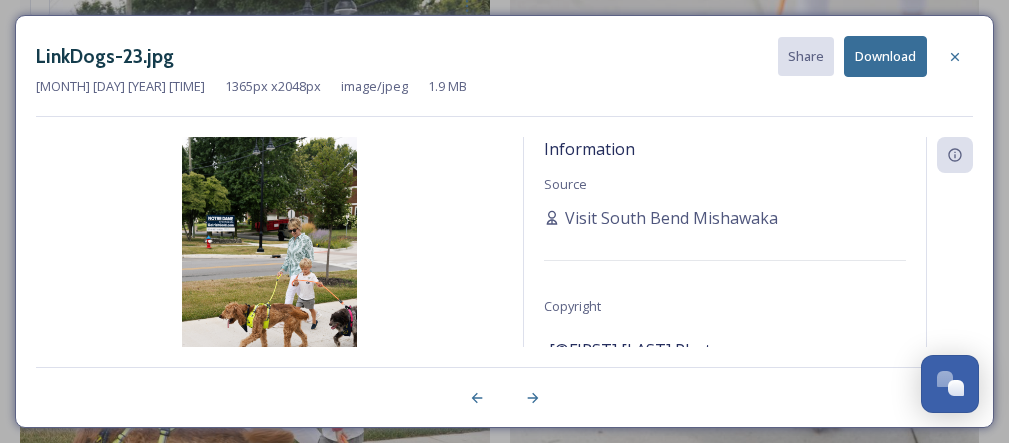 click on "Download" at bounding box center (885, 56) 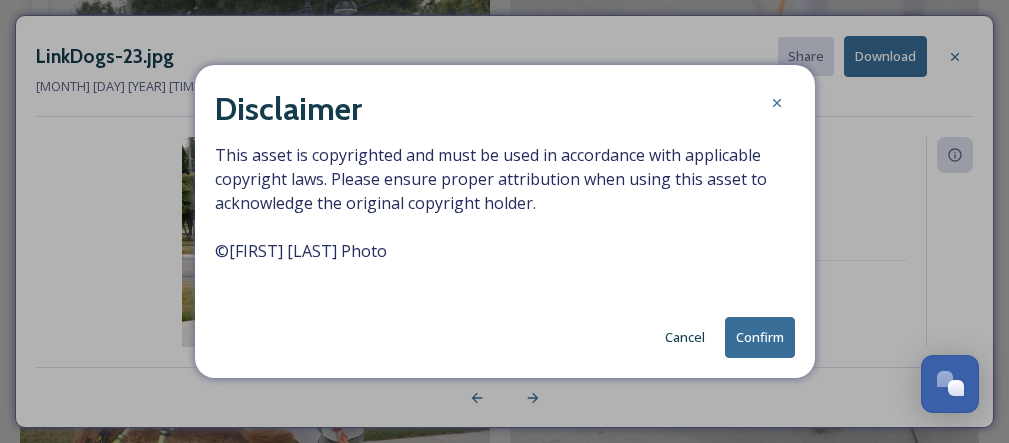 click on "Confirm" at bounding box center (760, 337) 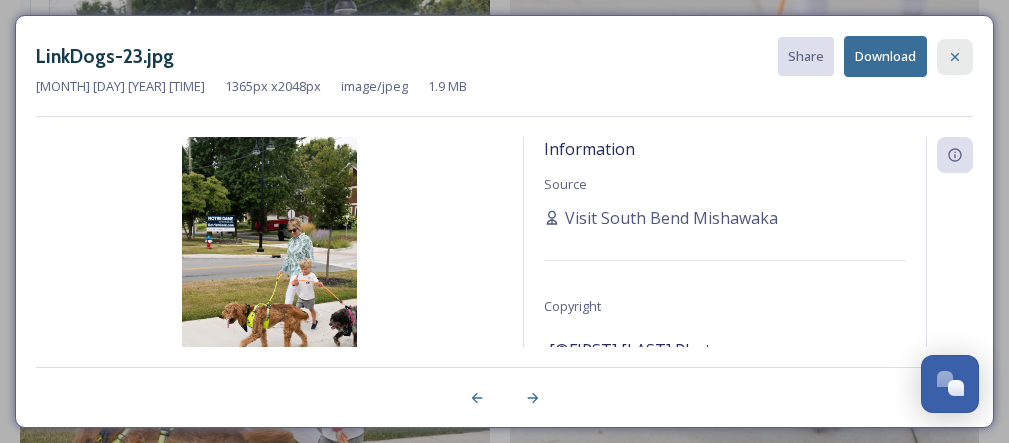 click 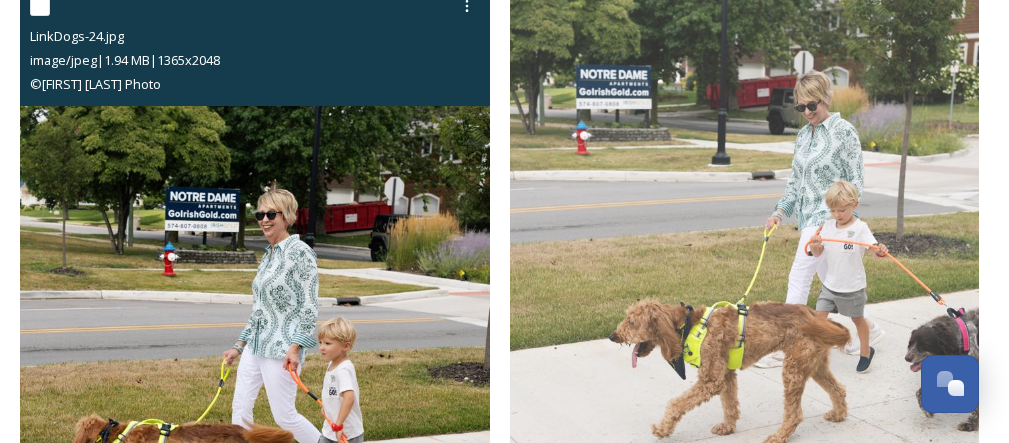 click at bounding box center [255, 338] 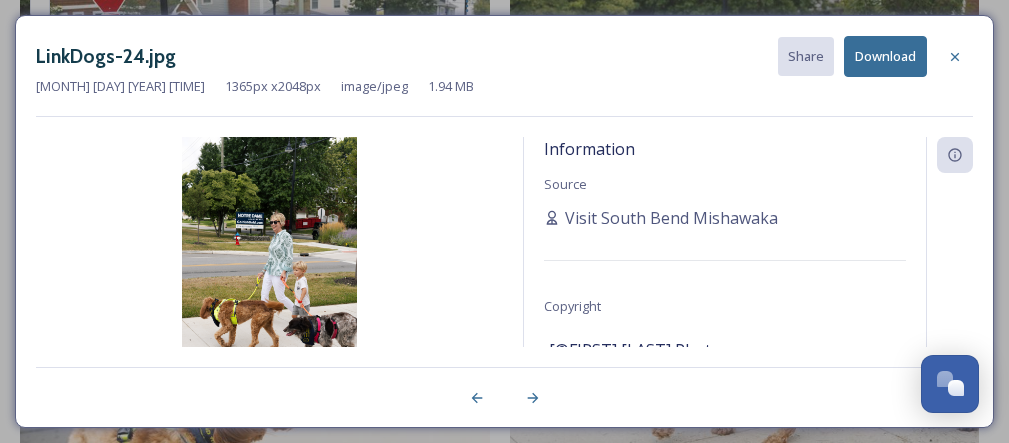 click on "Download" at bounding box center (885, 56) 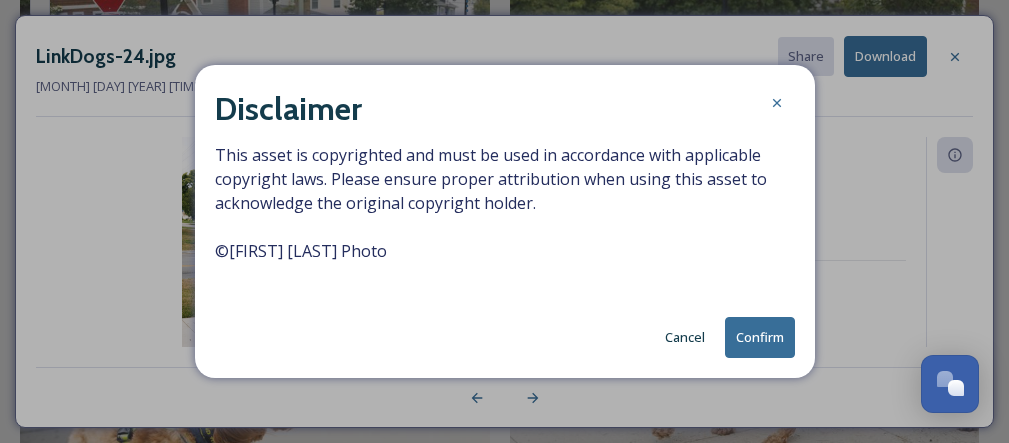 click on "Confirm" at bounding box center (760, 337) 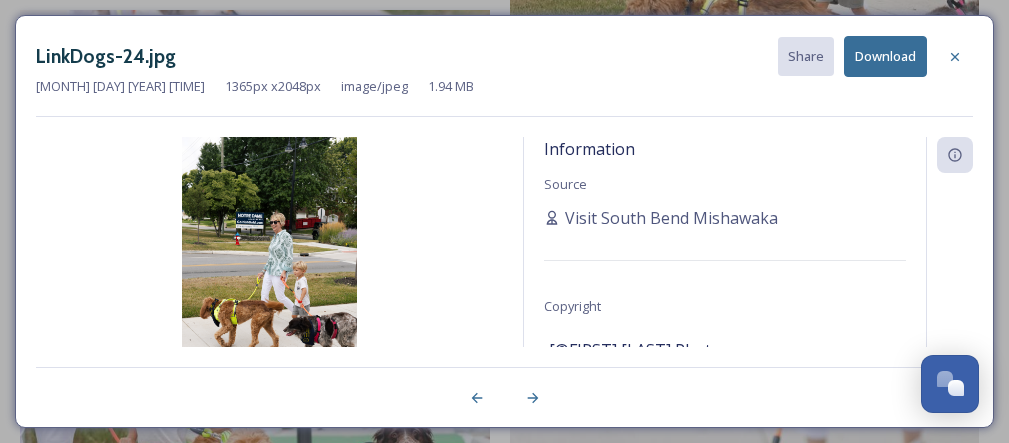 scroll, scrollTop: 3269, scrollLeft: 0, axis: vertical 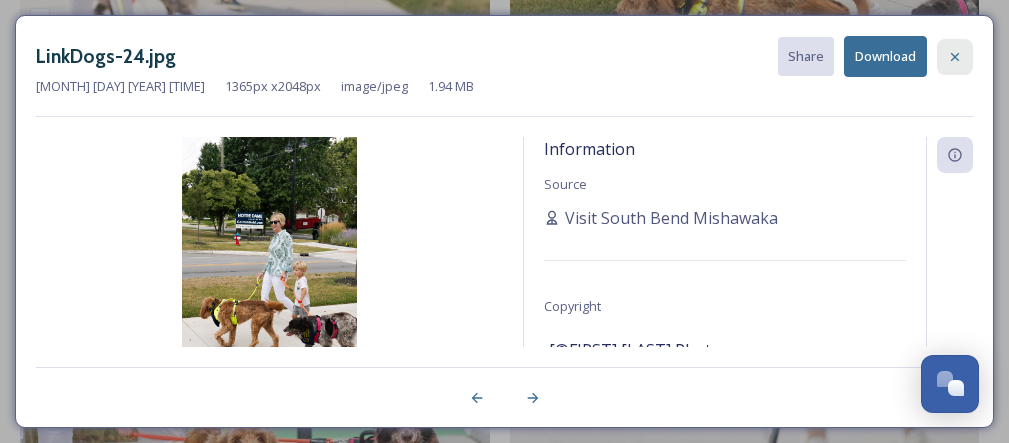 click 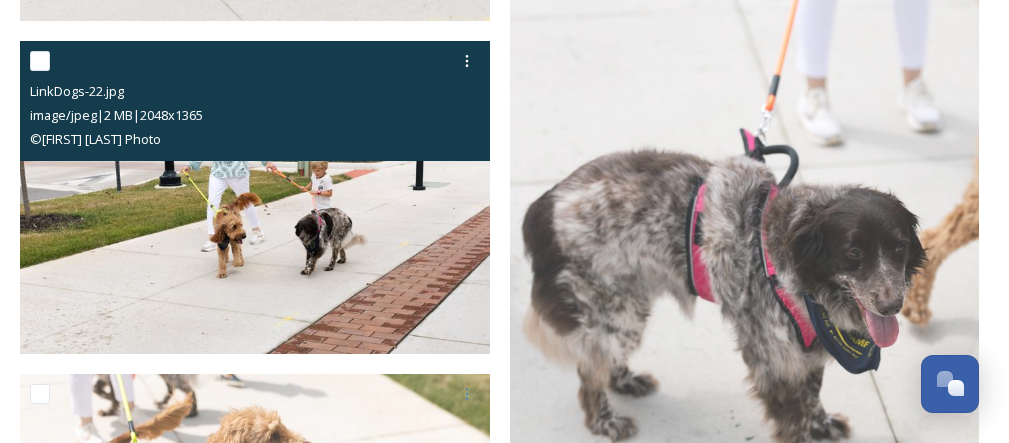 scroll, scrollTop: 3620, scrollLeft: 0, axis: vertical 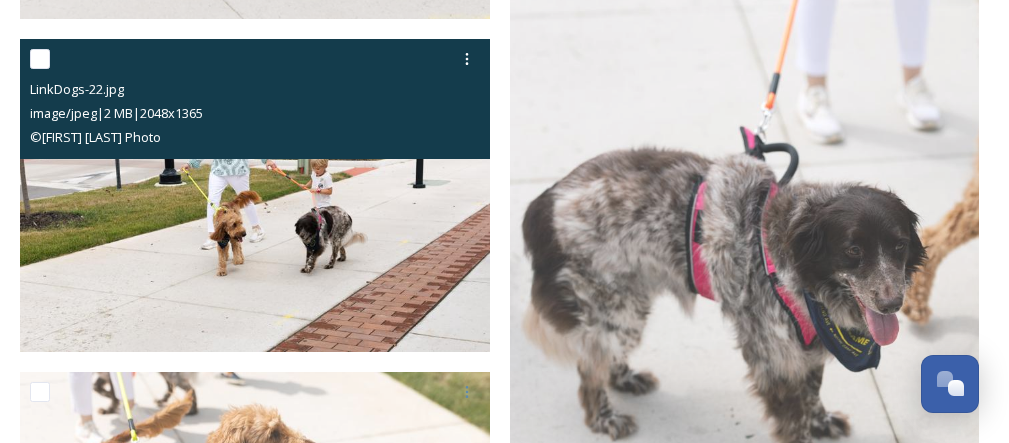 click at bounding box center (255, 196) 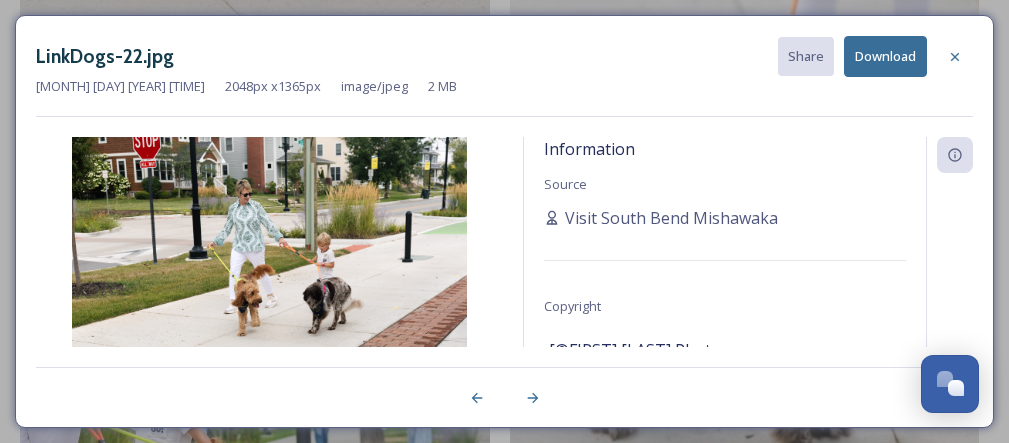 click on "Download" at bounding box center (885, 56) 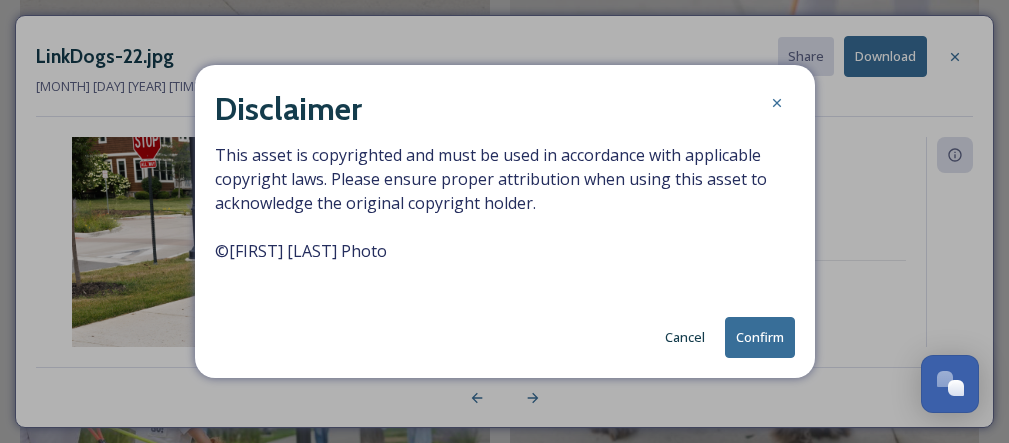 click on "Confirm" at bounding box center [760, 337] 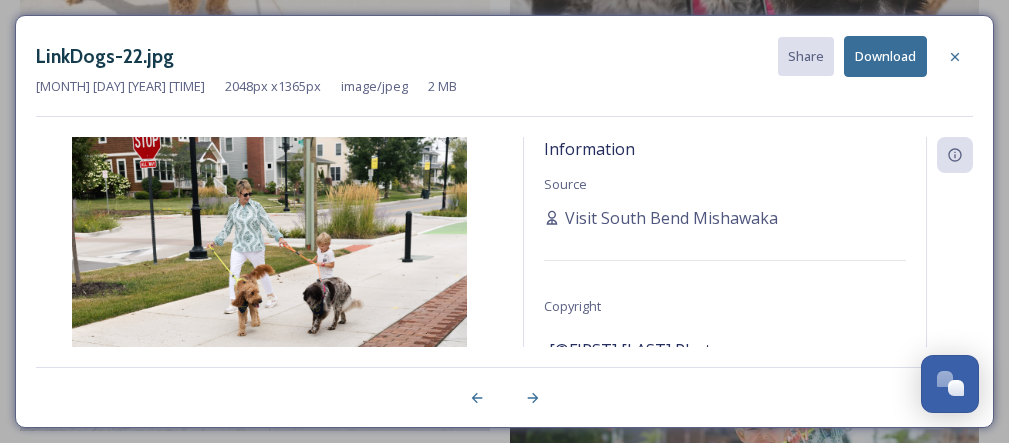 scroll, scrollTop: 3983, scrollLeft: 0, axis: vertical 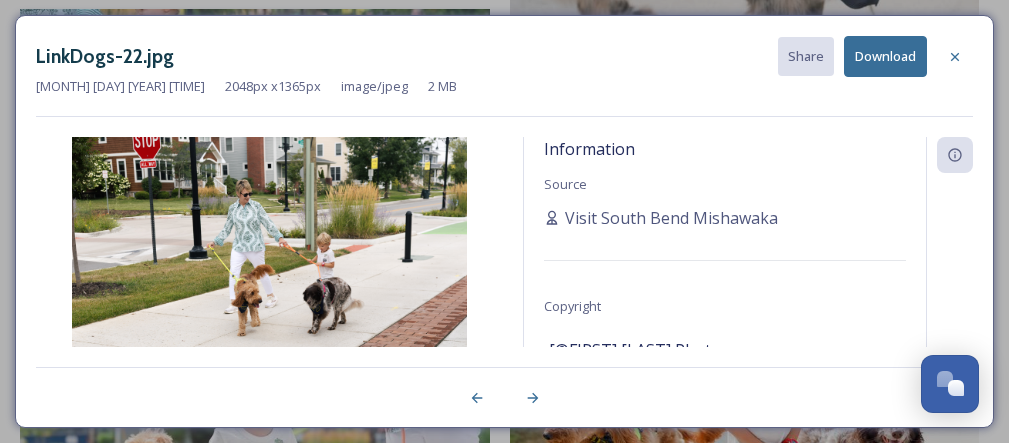 click 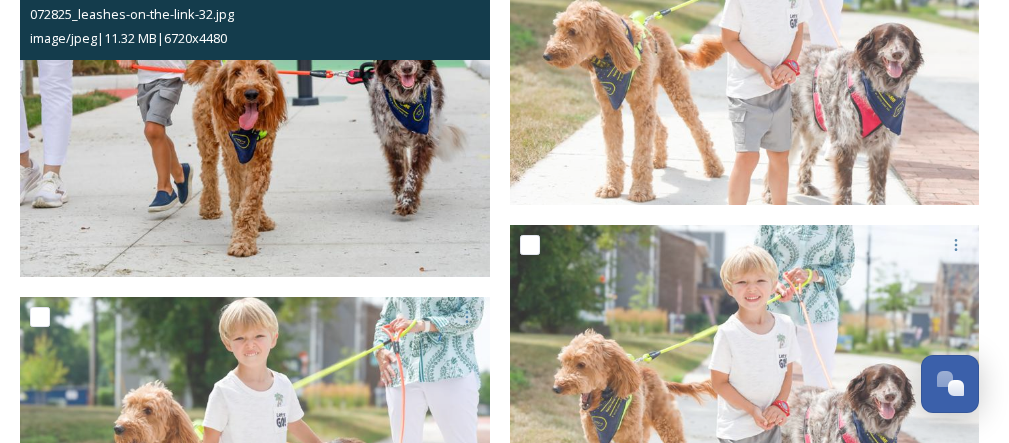 scroll, scrollTop: 4366, scrollLeft: 0, axis: vertical 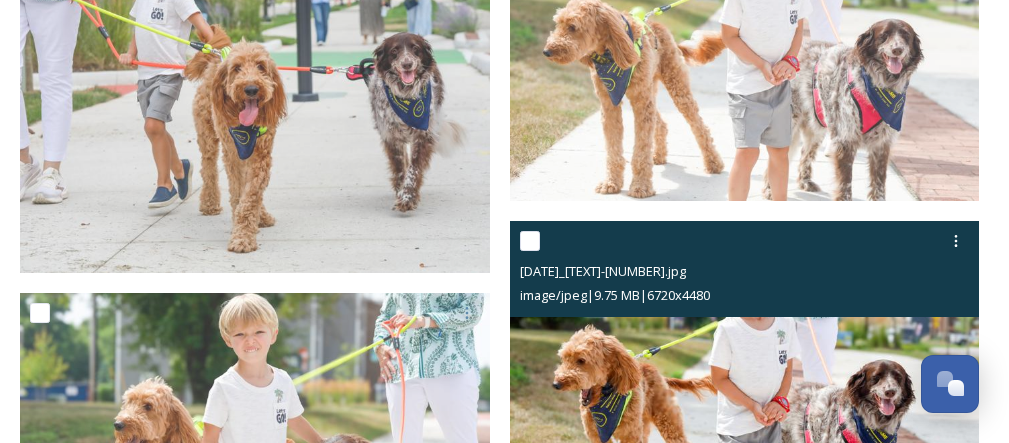 click at bounding box center [745, 378] 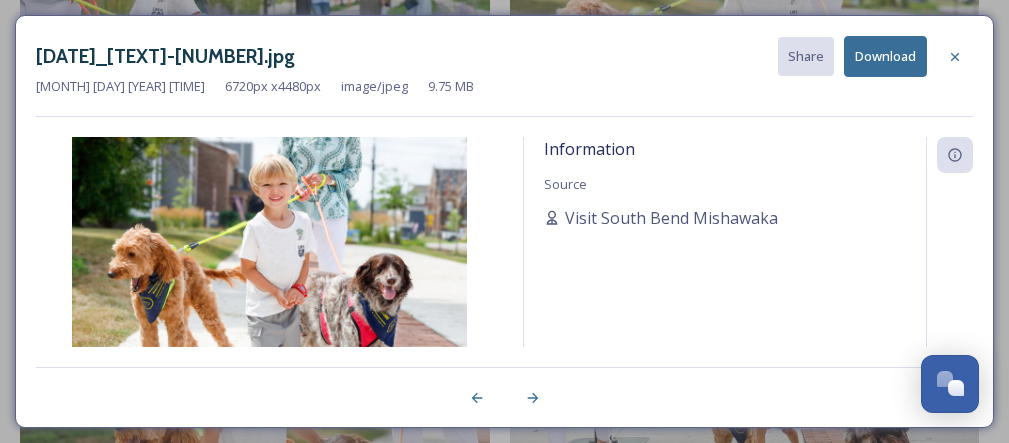 click on "Download" at bounding box center [885, 56] 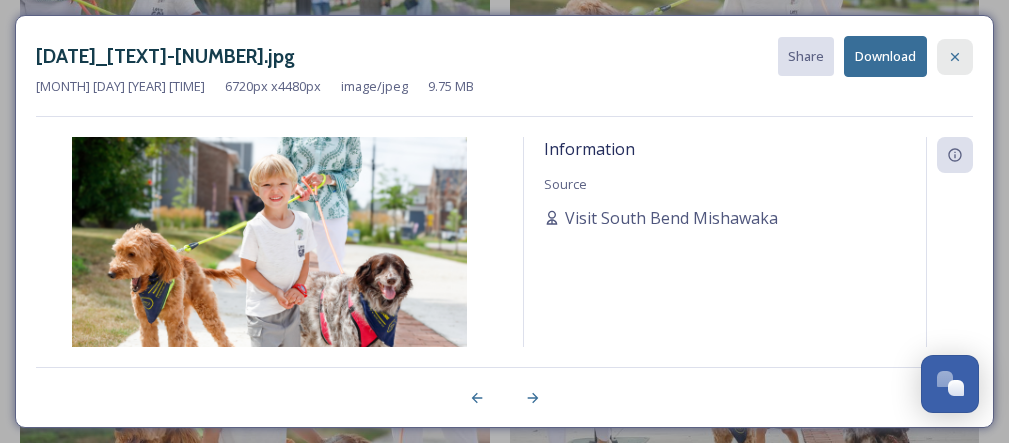 click 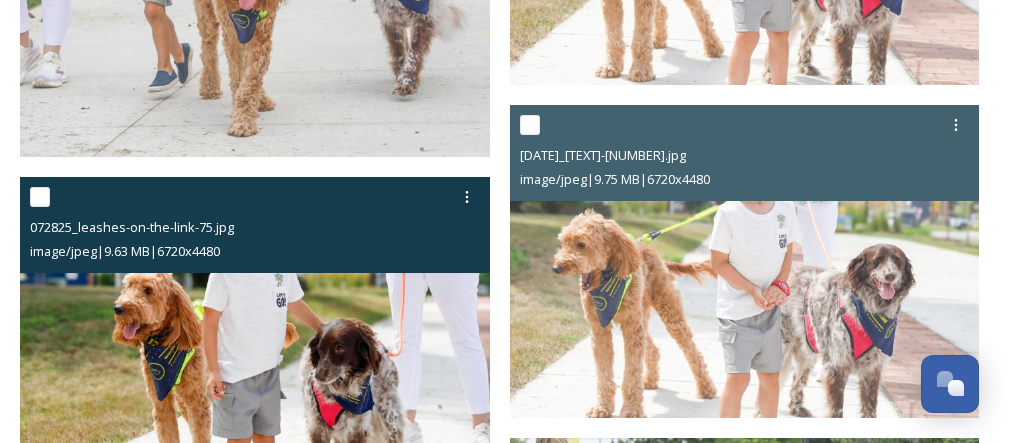 scroll, scrollTop: 4488, scrollLeft: 0, axis: vertical 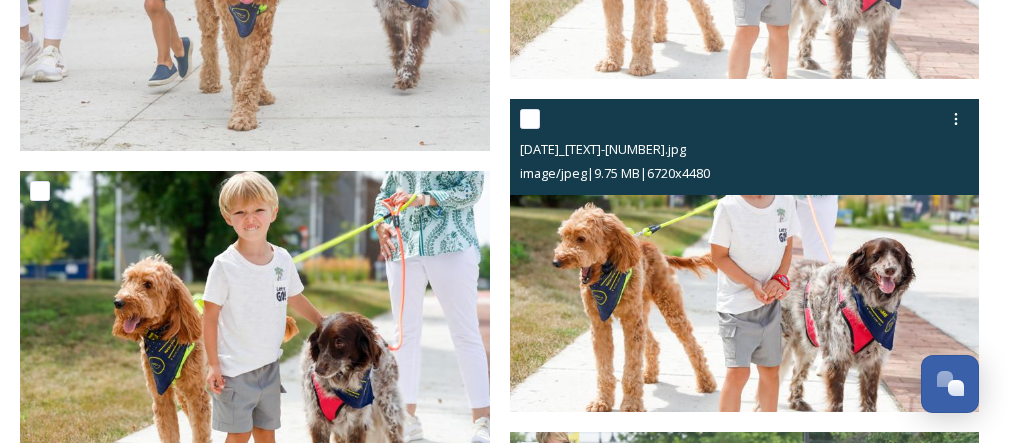 click at bounding box center [745, 256] 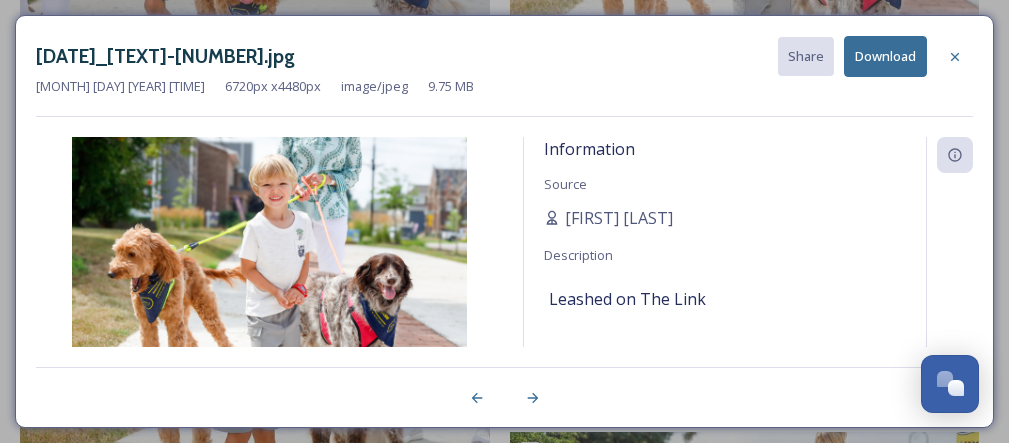 click on "Download" at bounding box center [885, 56] 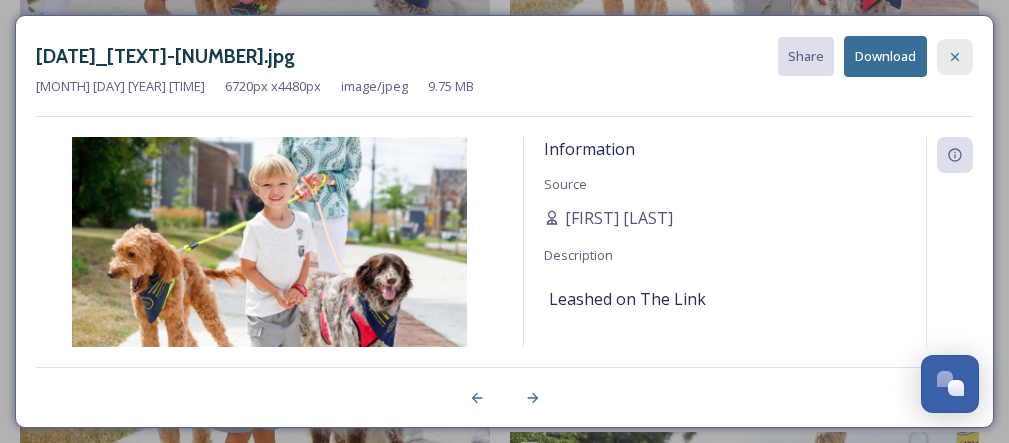 click 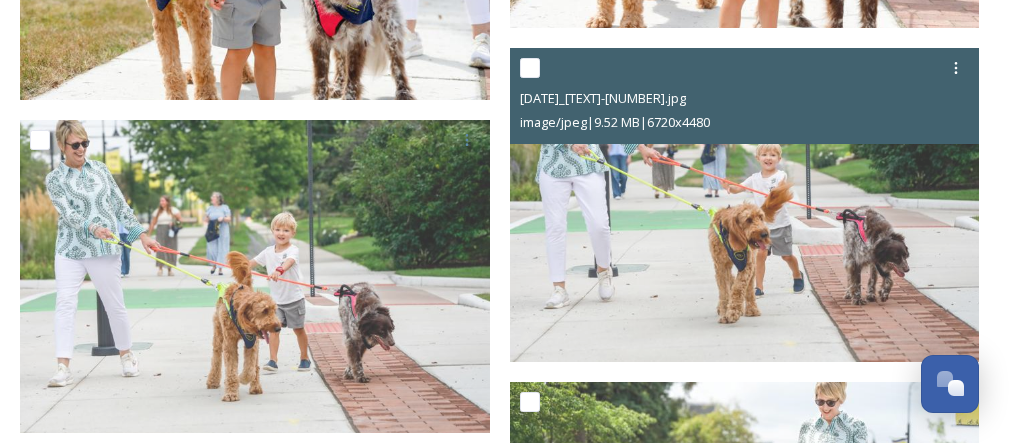 scroll, scrollTop: 4873, scrollLeft: 0, axis: vertical 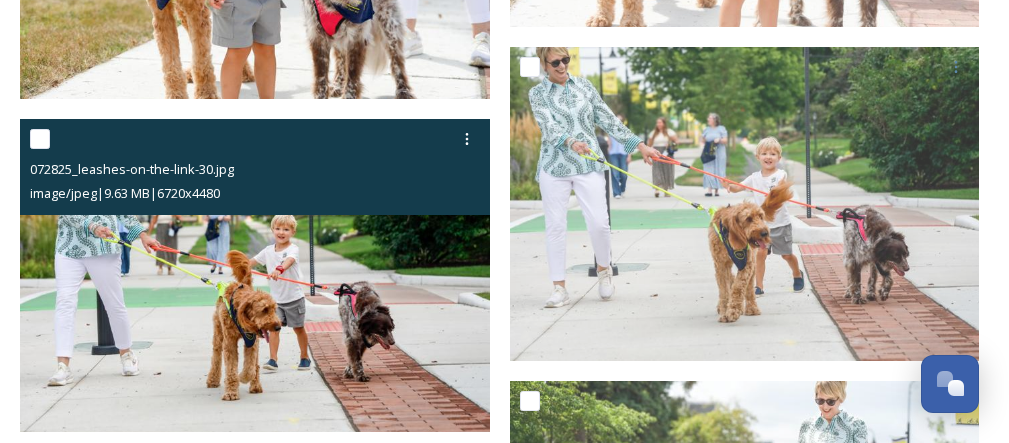click at bounding box center [255, 276] 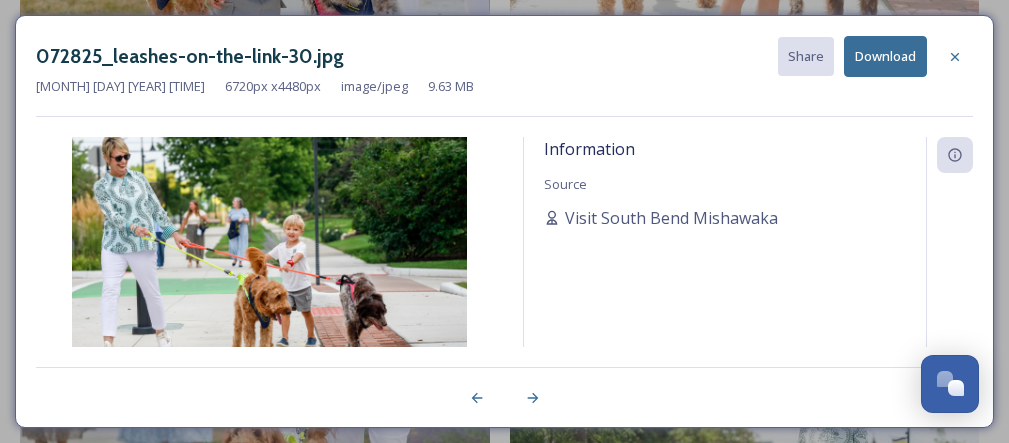 click on "Download" at bounding box center (885, 56) 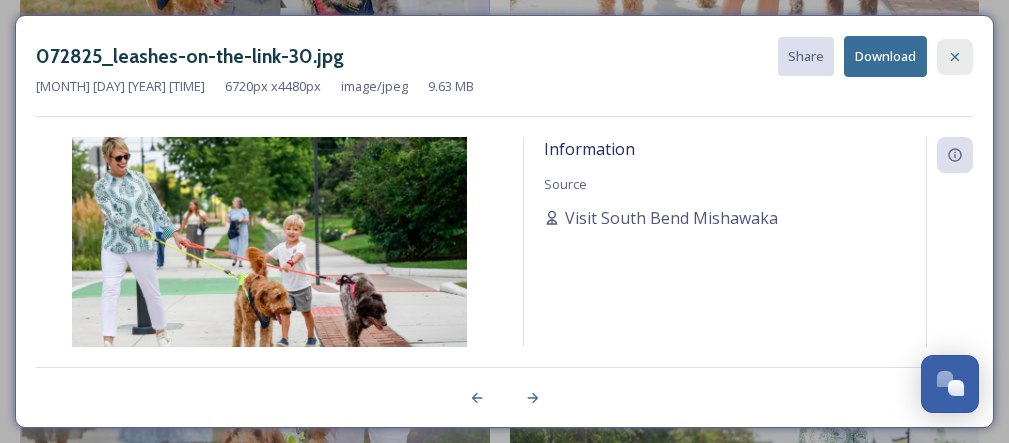 click 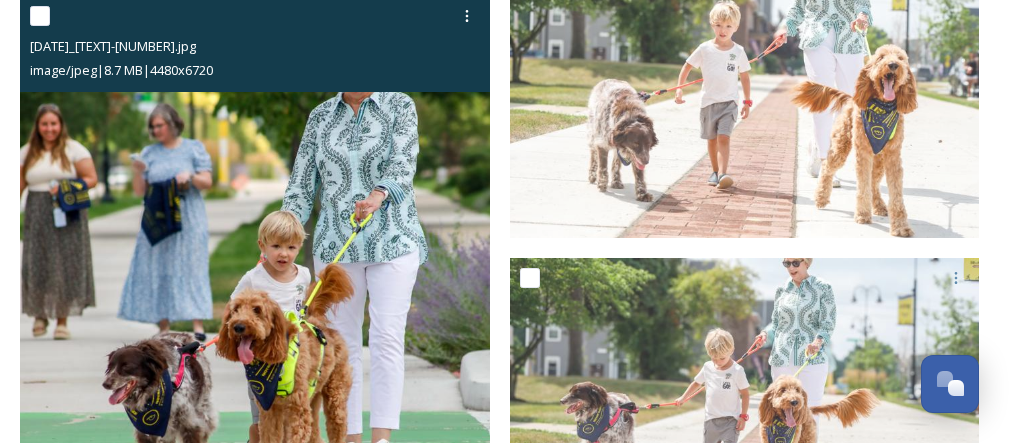 scroll, scrollTop: 5331, scrollLeft: 0, axis: vertical 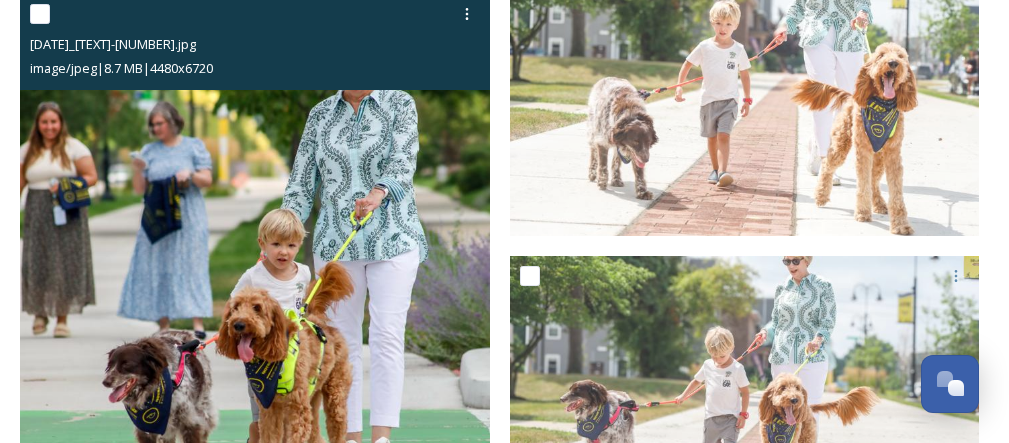 click at bounding box center (255, 346) 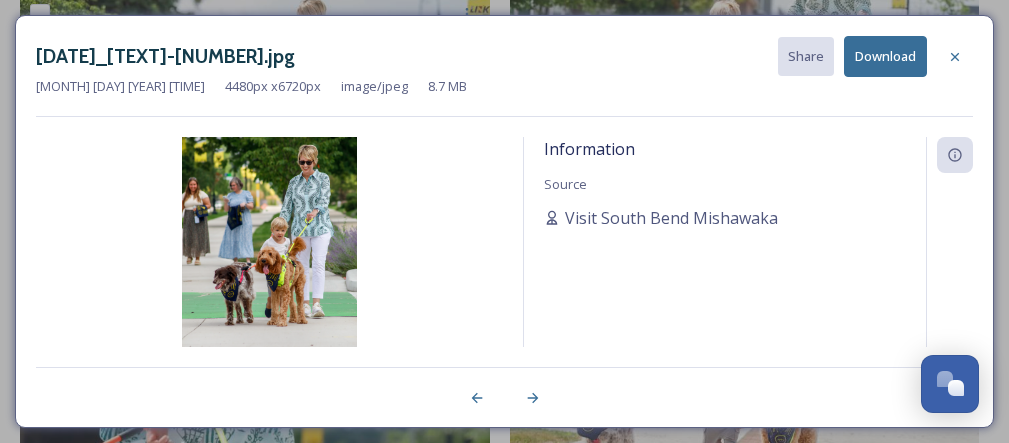 click on "Download" at bounding box center [885, 56] 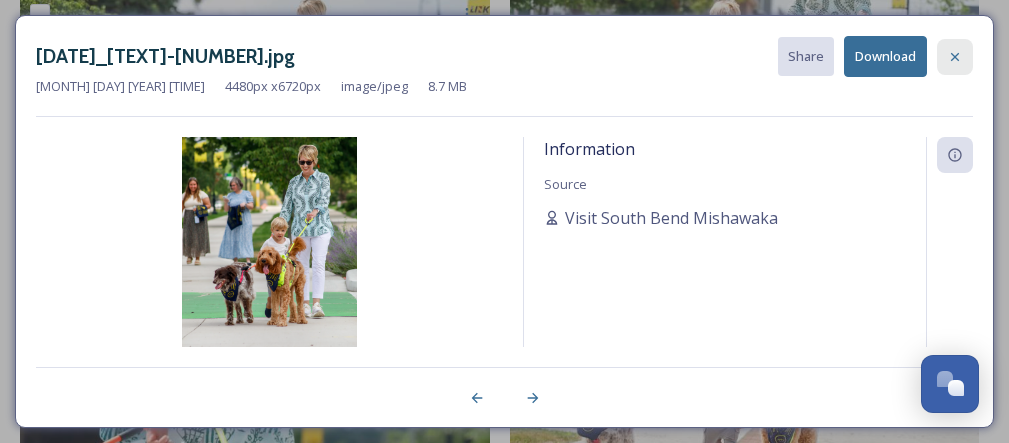 click 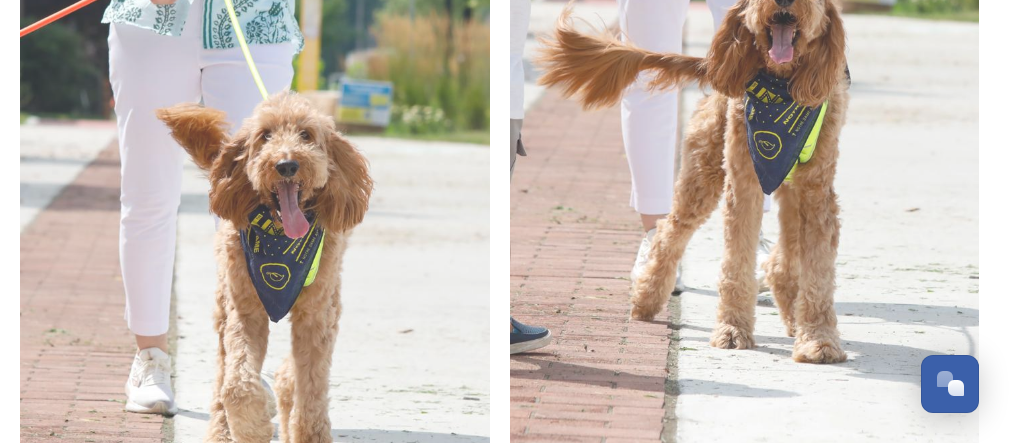 scroll, scrollTop: 6507, scrollLeft: 0, axis: vertical 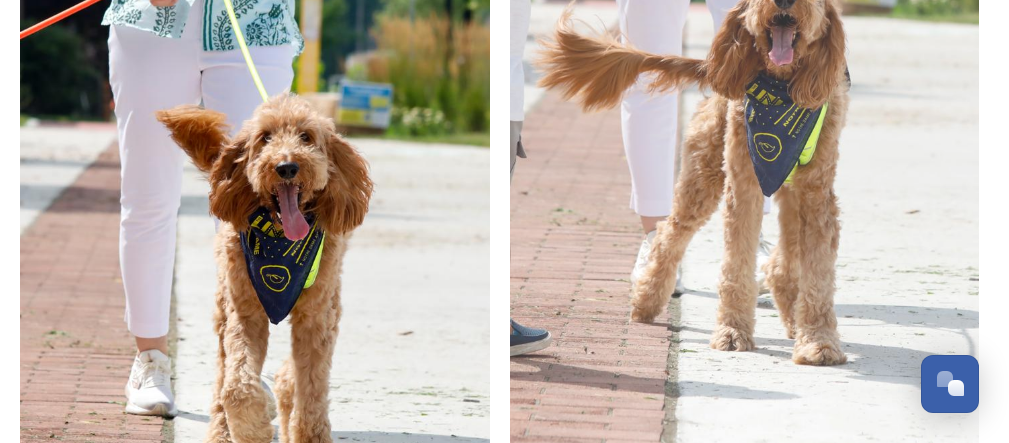click at bounding box center (255, 229) 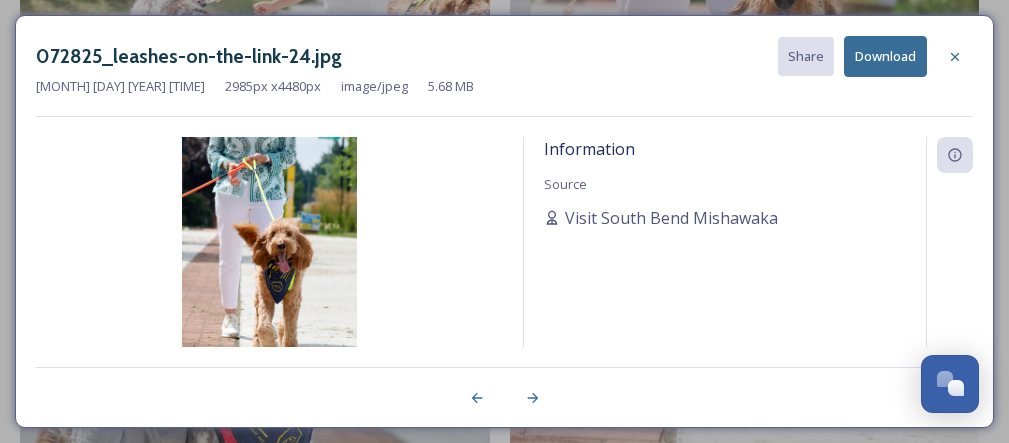 click on "Download" at bounding box center [885, 56] 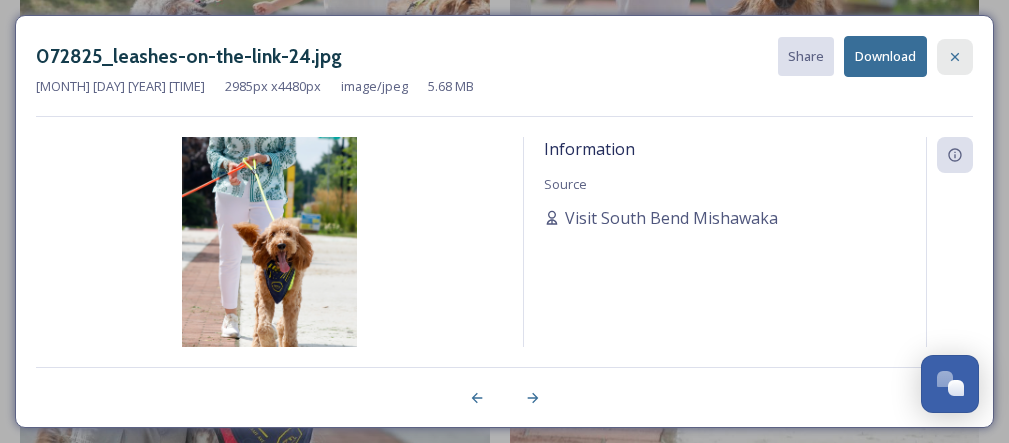 click 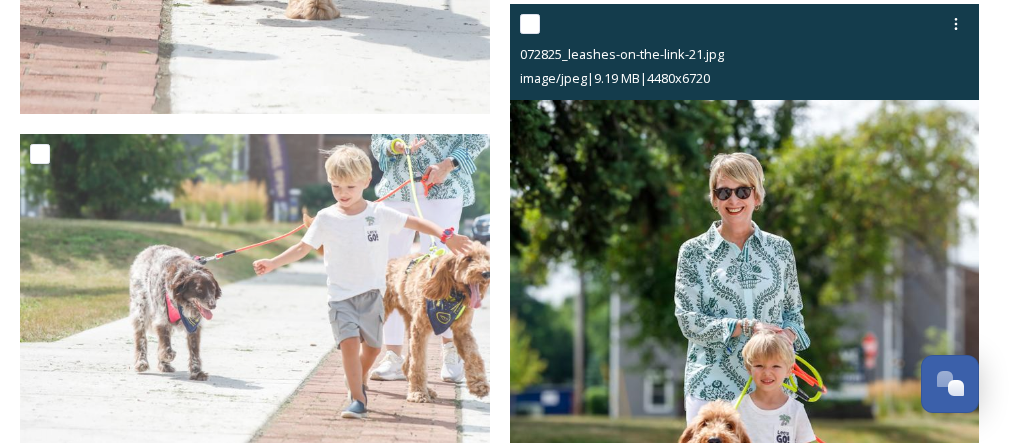 scroll, scrollTop: 6933, scrollLeft: 0, axis: vertical 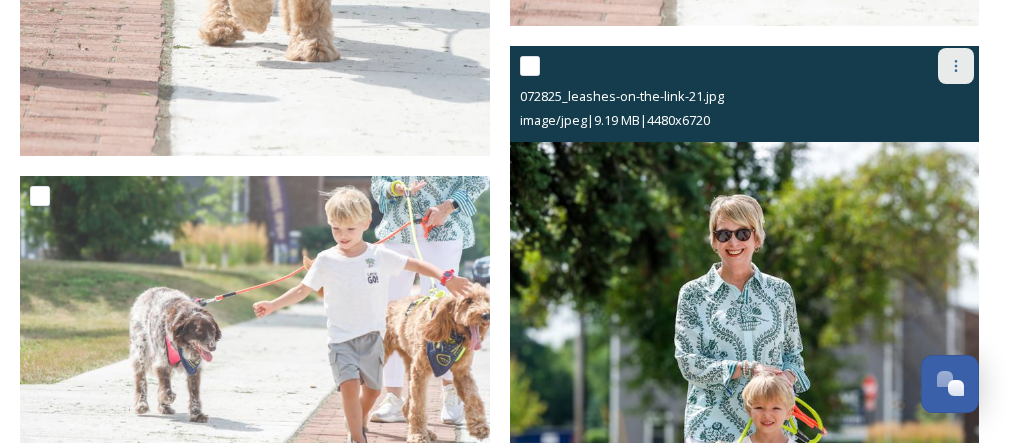 click 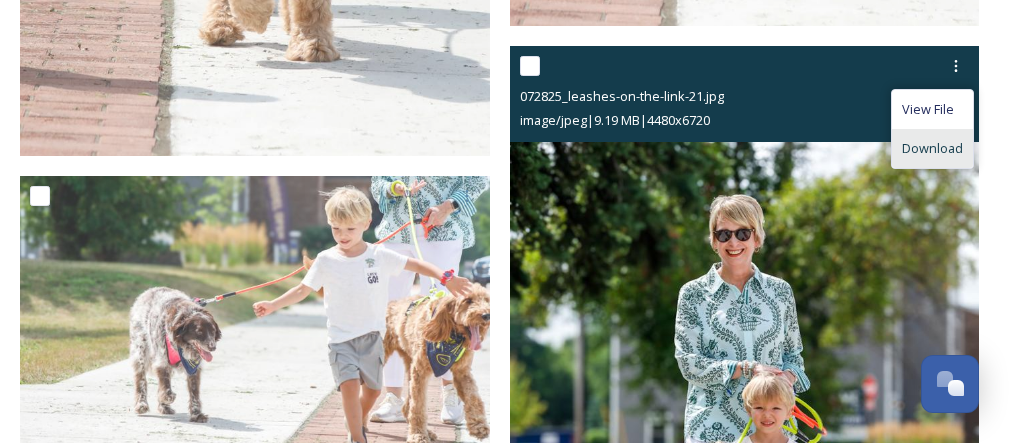 click on "Download" at bounding box center (932, 148) 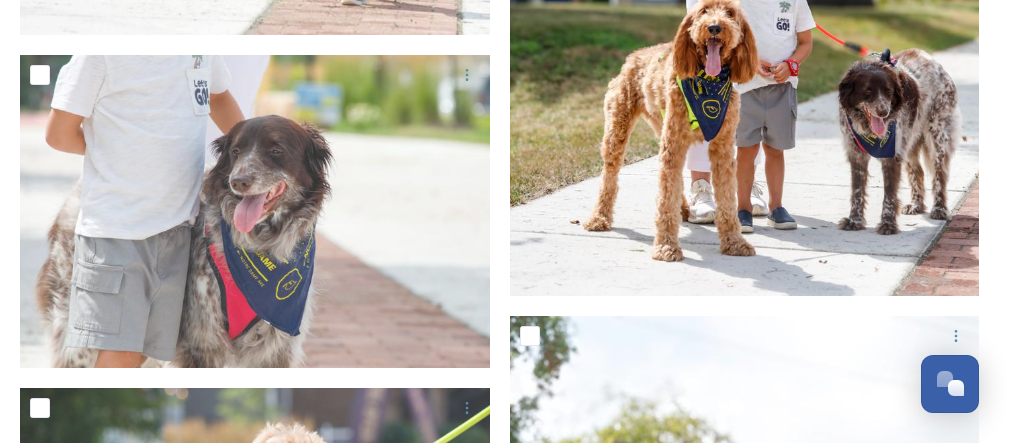 scroll, scrollTop: 7395, scrollLeft: 0, axis: vertical 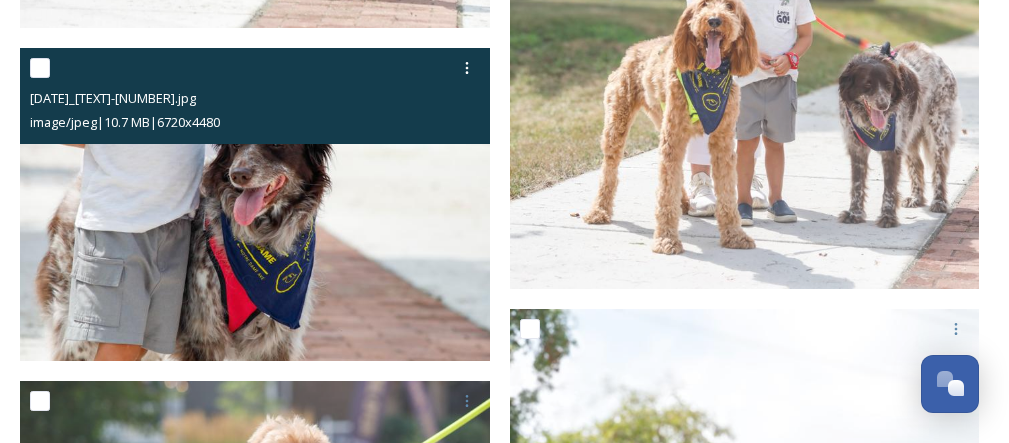 click at bounding box center (255, 204) 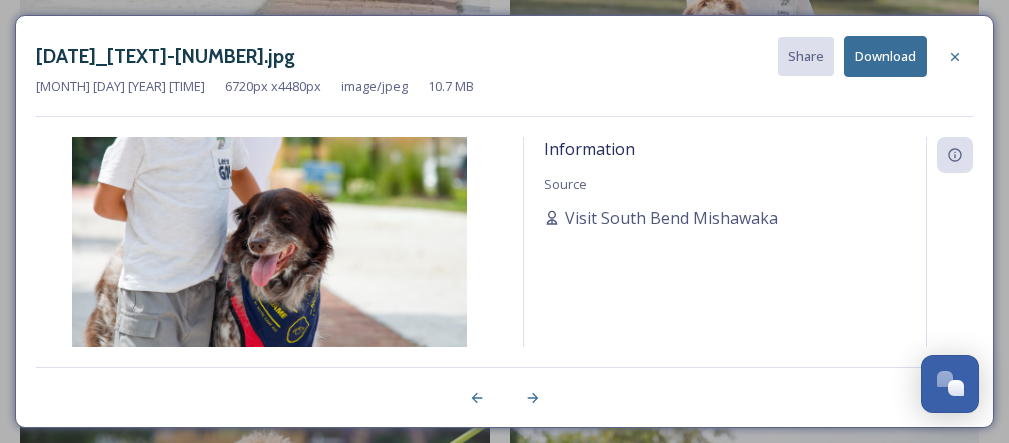 click on "Download" at bounding box center (885, 56) 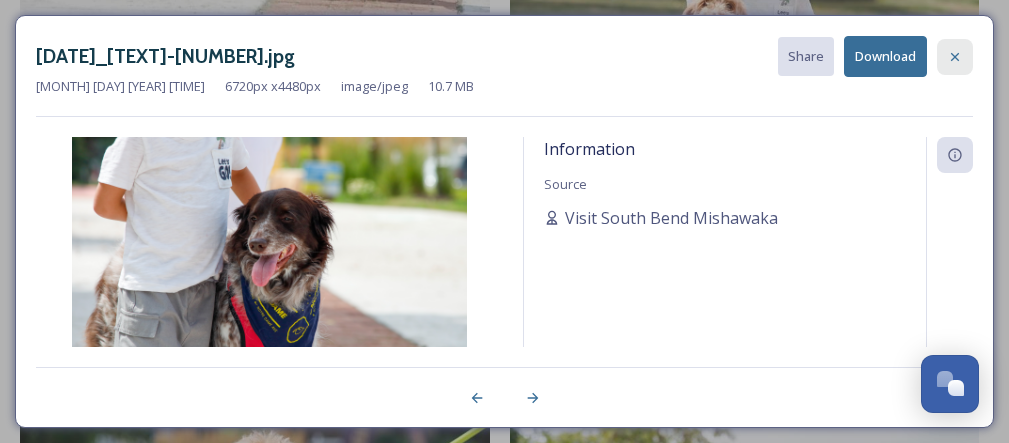 click 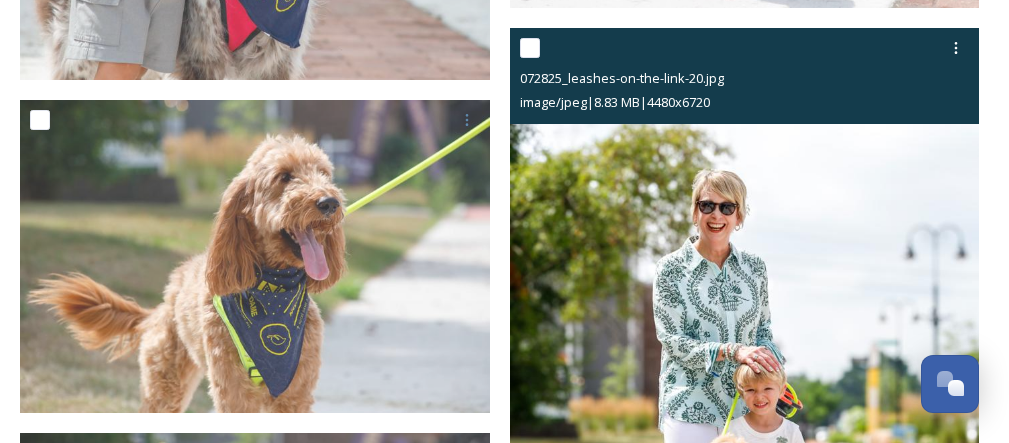 scroll, scrollTop: 7684, scrollLeft: 0, axis: vertical 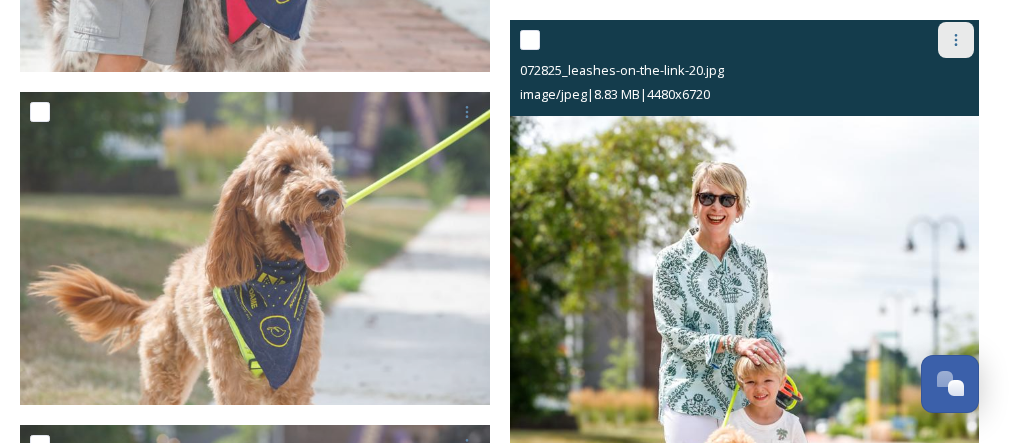 click at bounding box center [956, 40] 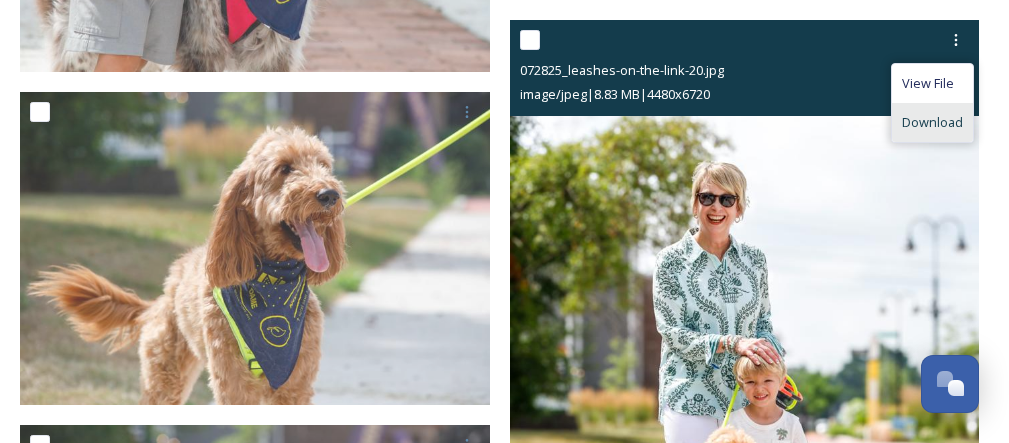 click on "Download" at bounding box center [932, 122] 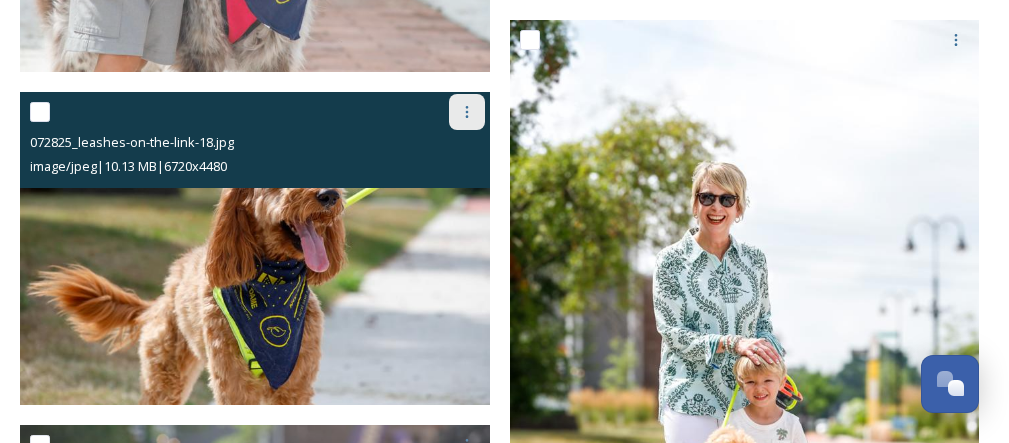 click at bounding box center [467, 112] 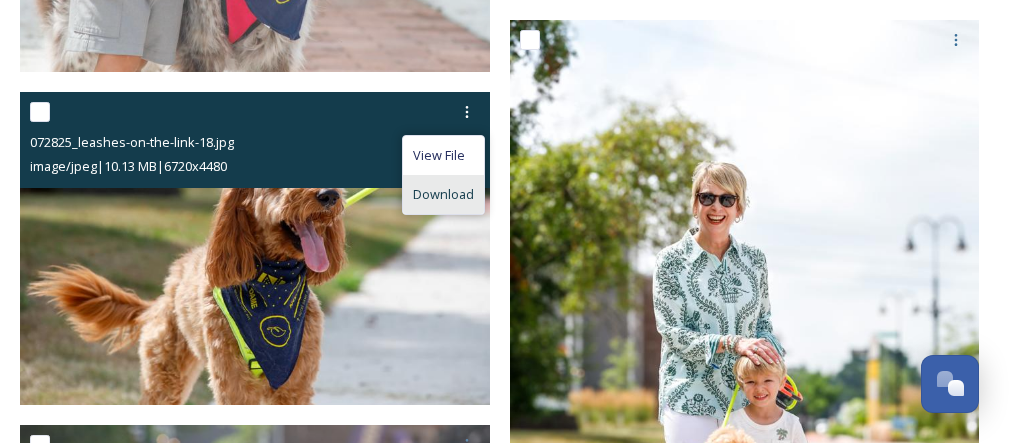 click on "Download" at bounding box center (443, 194) 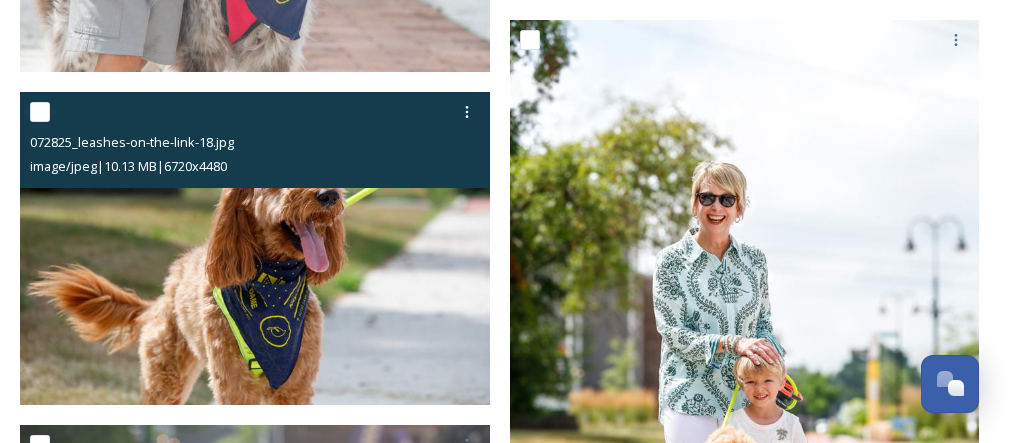 click at bounding box center (255, 249) 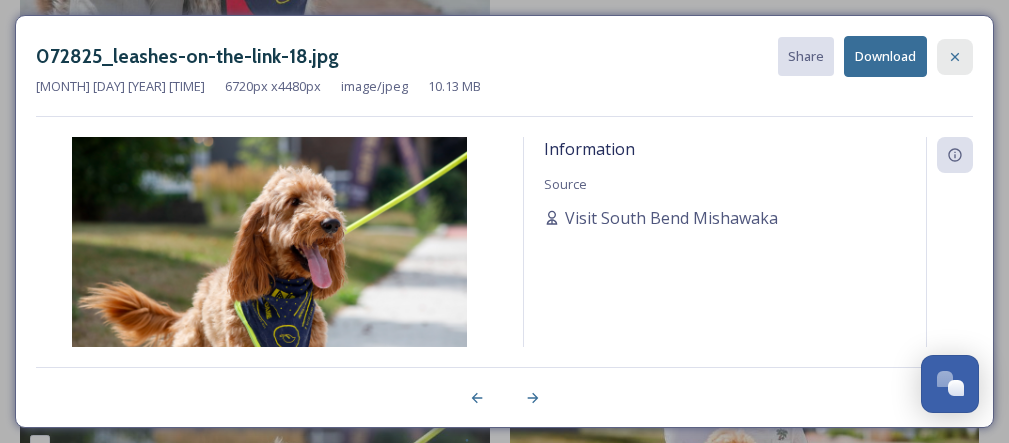 click 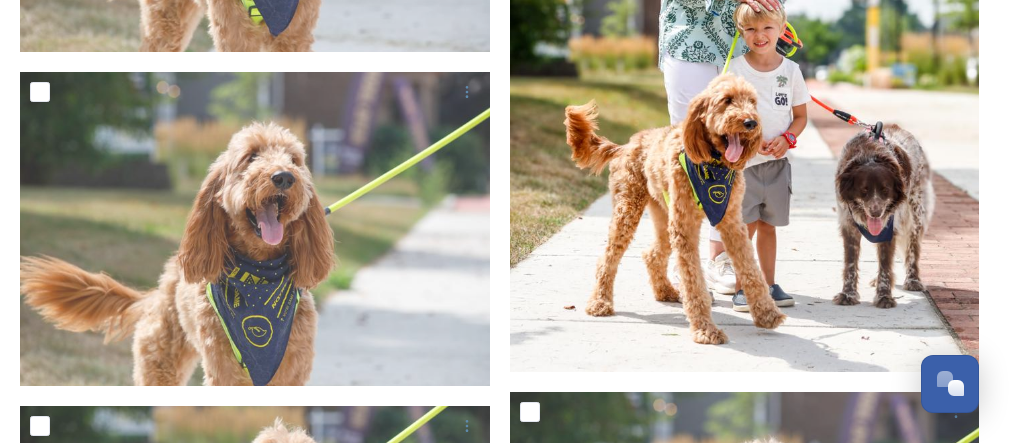 scroll, scrollTop: 8038, scrollLeft: 0, axis: vertical 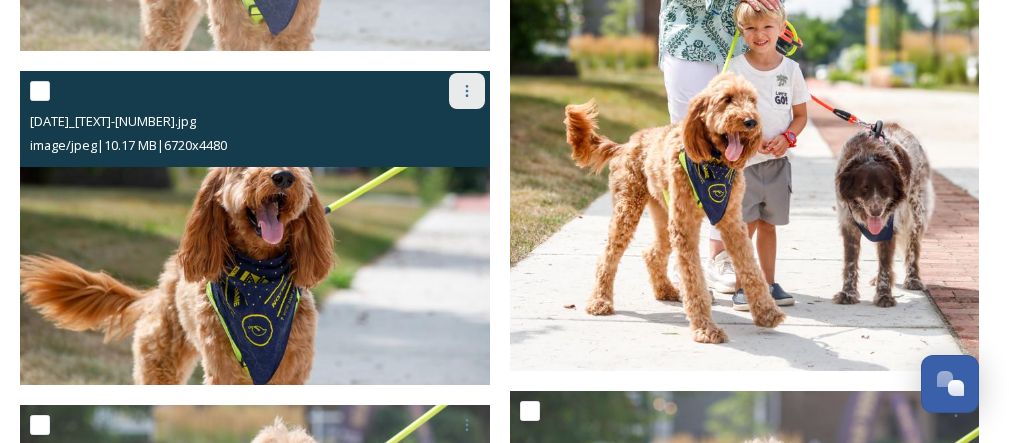 click 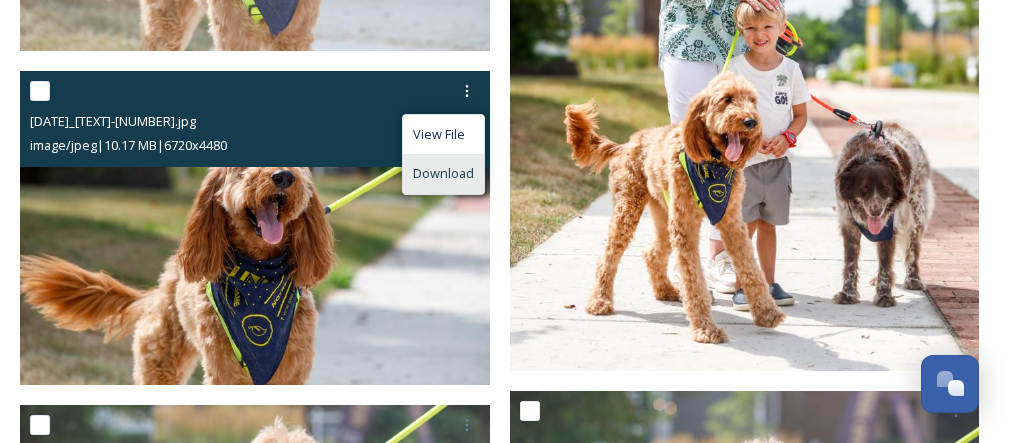 click on "Download" at bounding box center (443, 173) 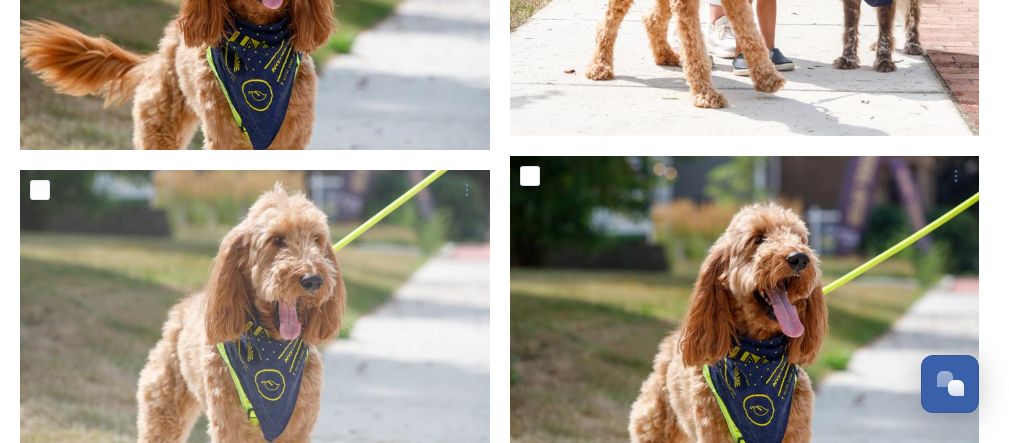 scroll, scrollTop: 8281, scrollLeft: 0, axis: vertical 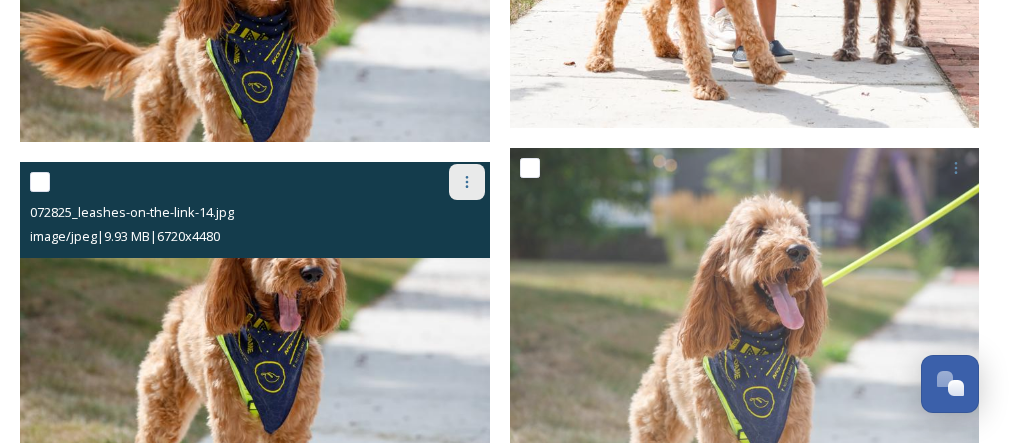 click at bounding box center [467, 182] 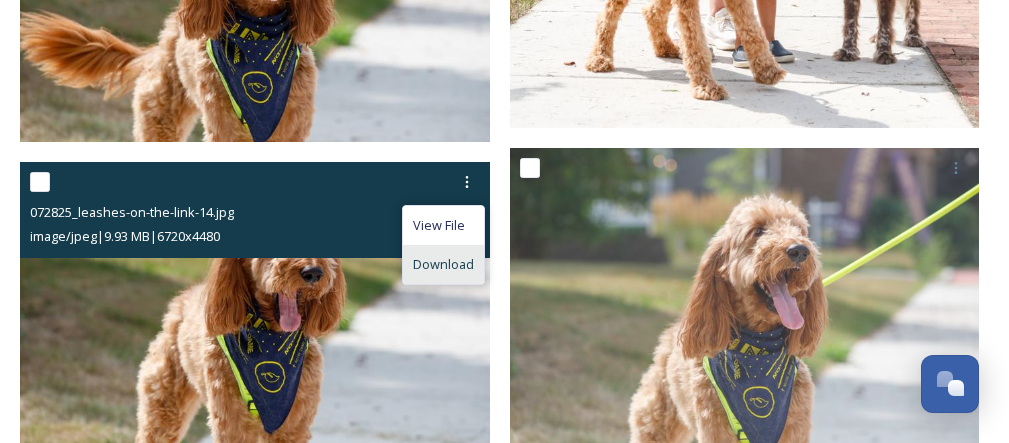 click on "Download" at bounding box center (443, 264) 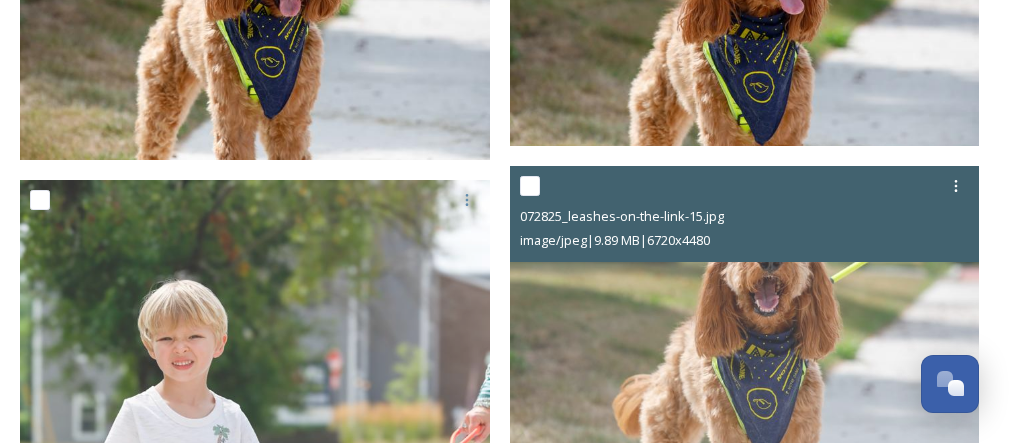 scroll, scrollTop: 8623, scrollLeft: 0, axis: vertical 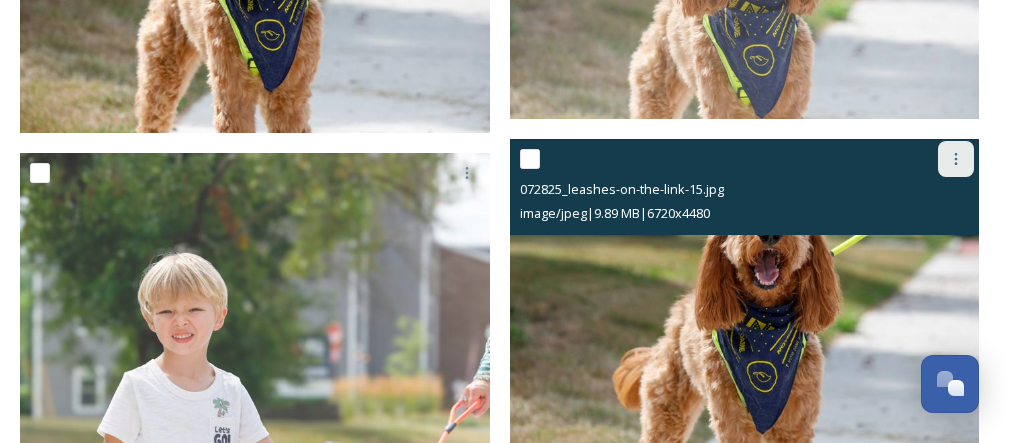 click at bounding box center [956, 159] 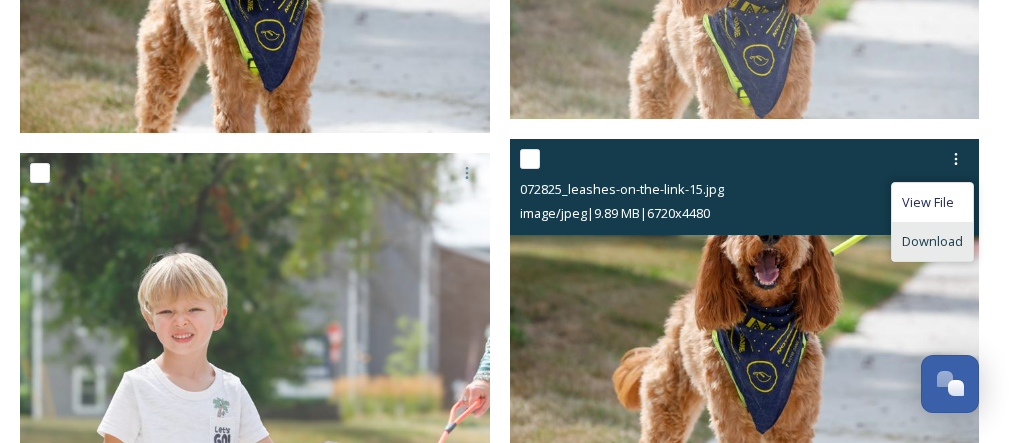 click on "Download" at bounding box center [932, 241] 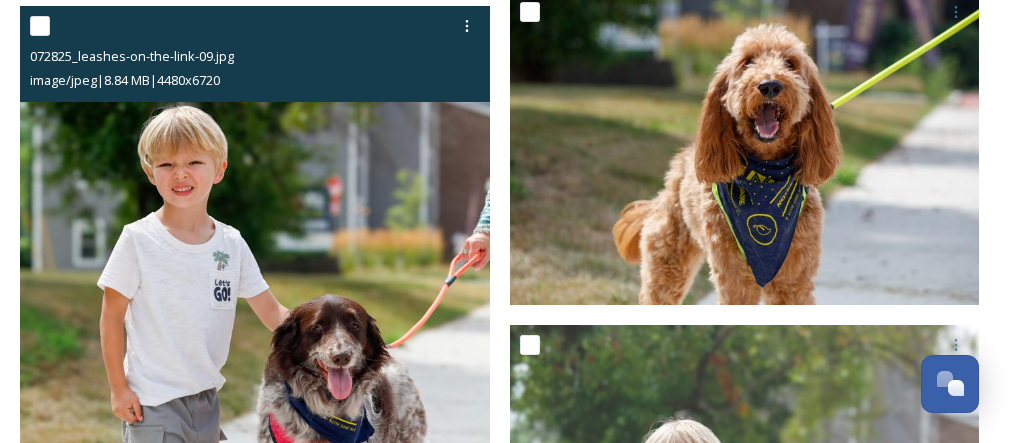 scroll, scrollTop: 8767, scrollLeft: 0, axis: vertical 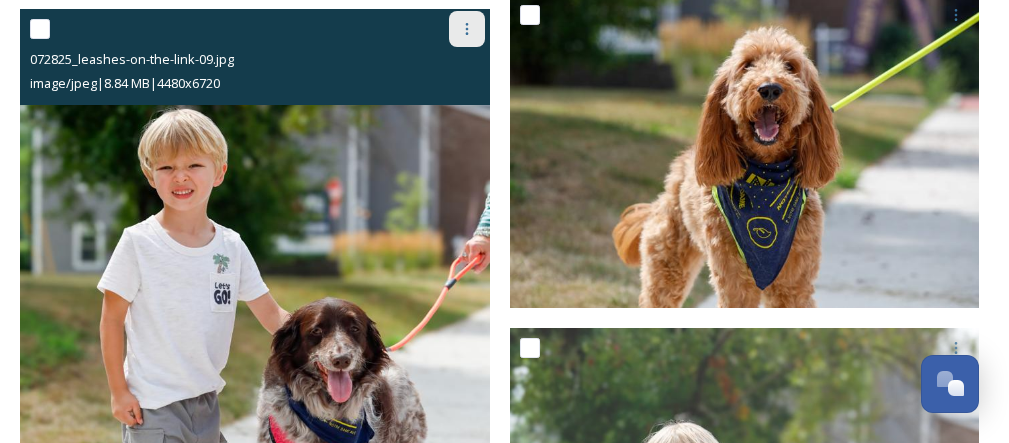 click at bounding box center (467, 29) 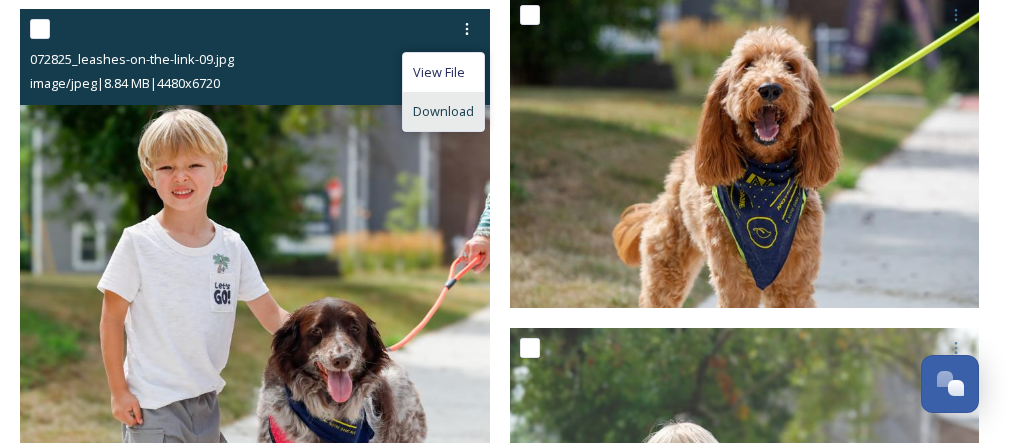 click on "Download" at bounding box center (443, 111) 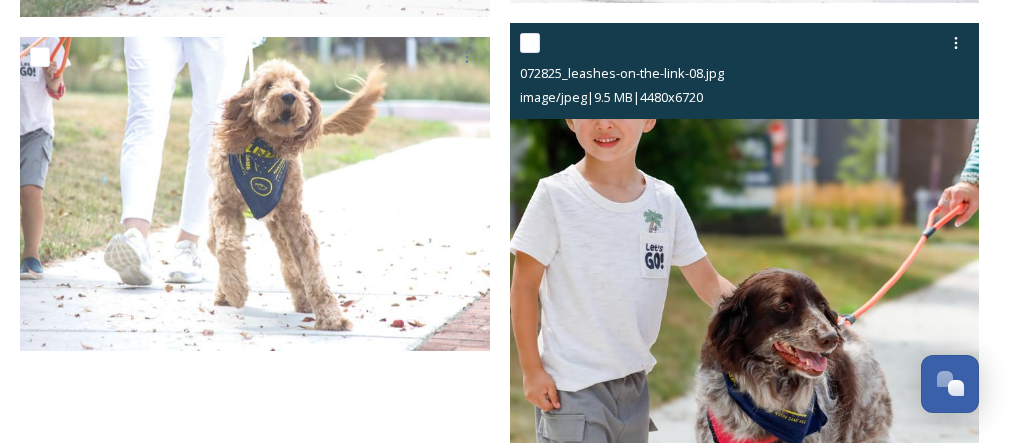 scroll, scrollTop: 9795, scrollLeft: 0, axis: vertical 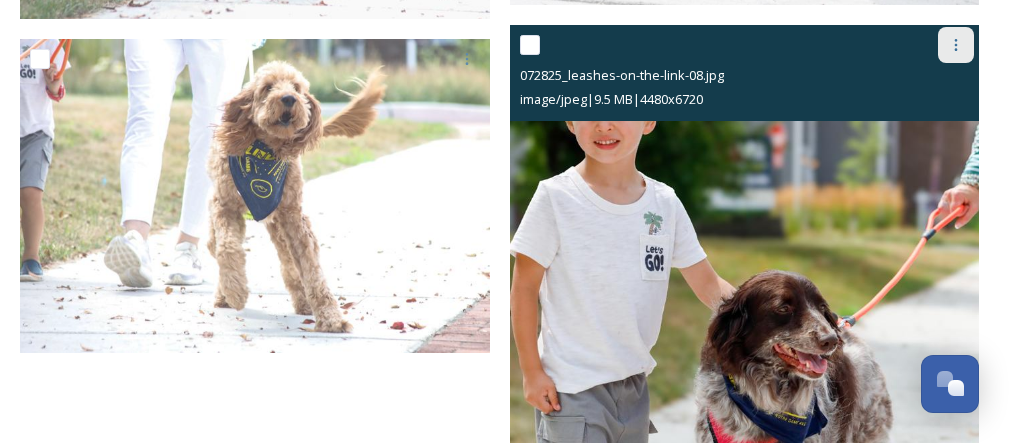 click 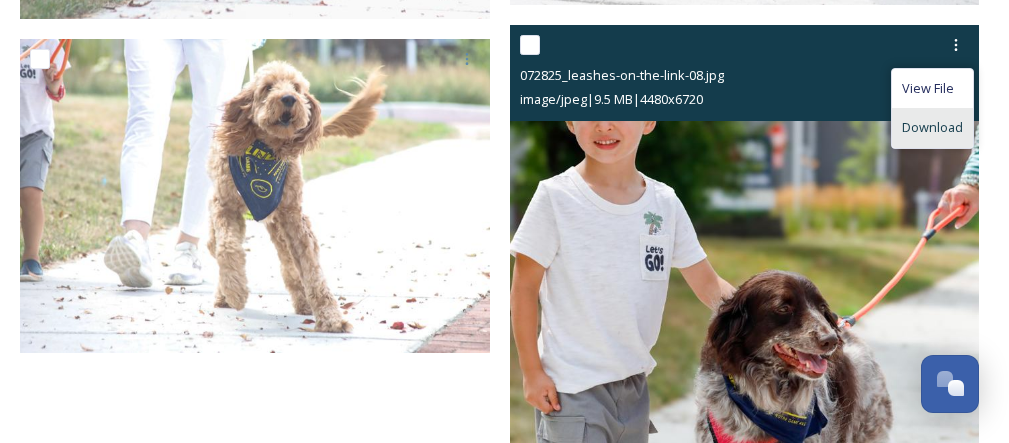 click on "Download" at bounding box center (932, 127) 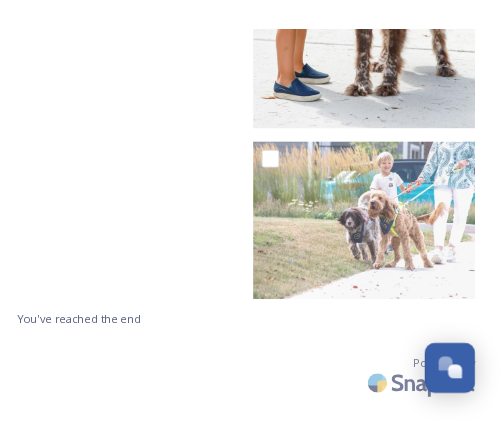 scroll, scrollTop: 5012, scrollLeft: 0, axis: vertical 